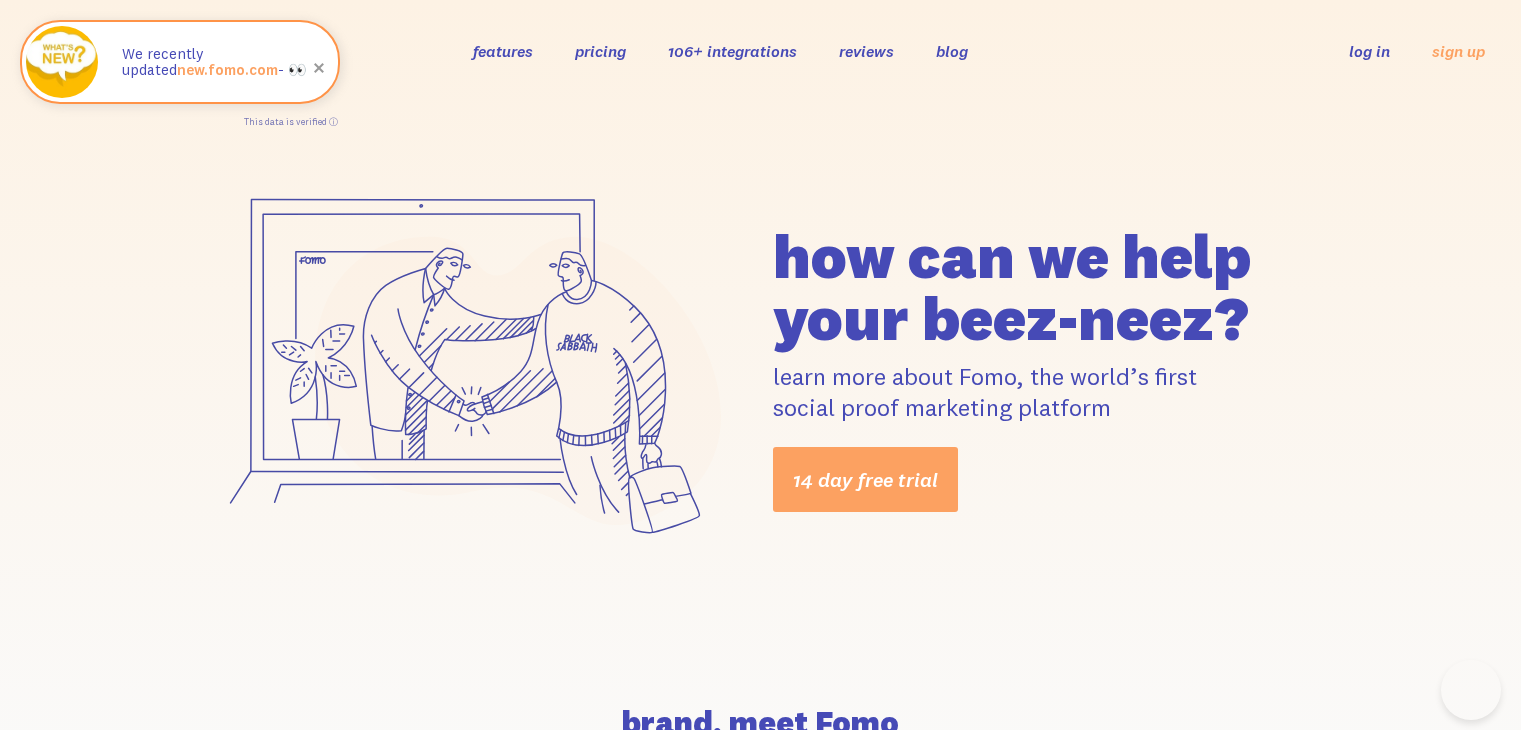 scroll, scrollTop: 1191, scrollLeft: 0, axis: vertical 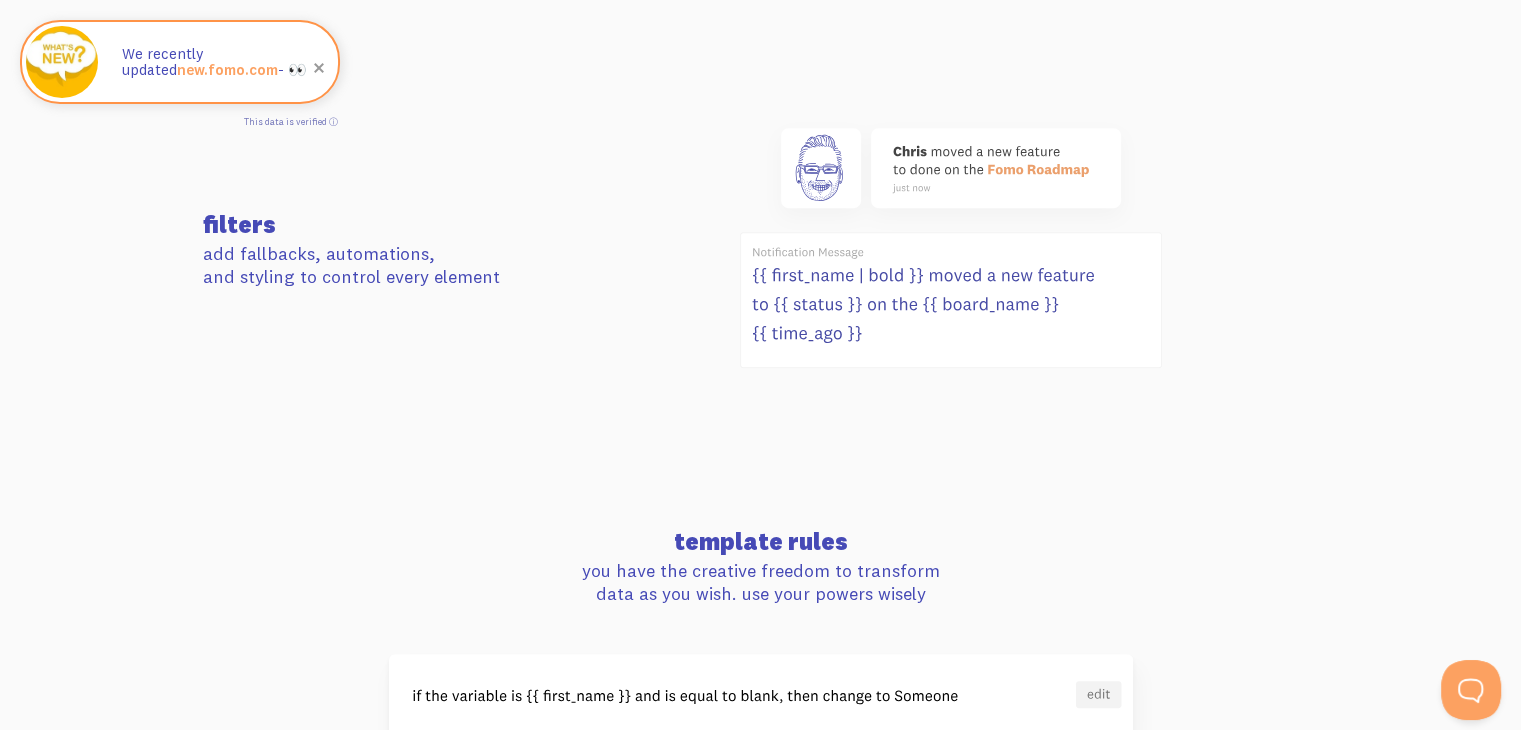 click on "We recently updated  new.fomo.com   -  👀" at bounding box center (220, 62) 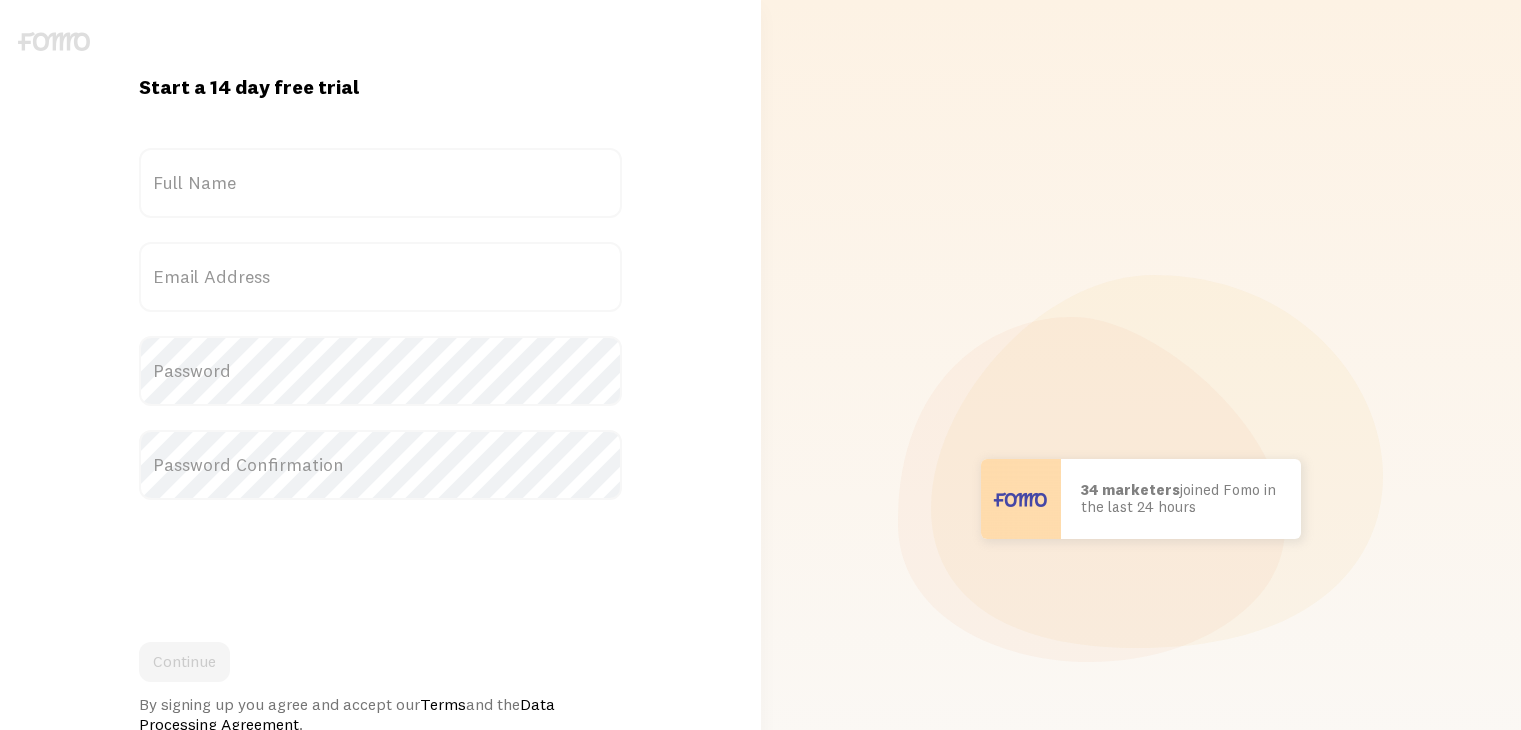 scroll, scrollTop: 0, scrollLeft: 0, axis: both 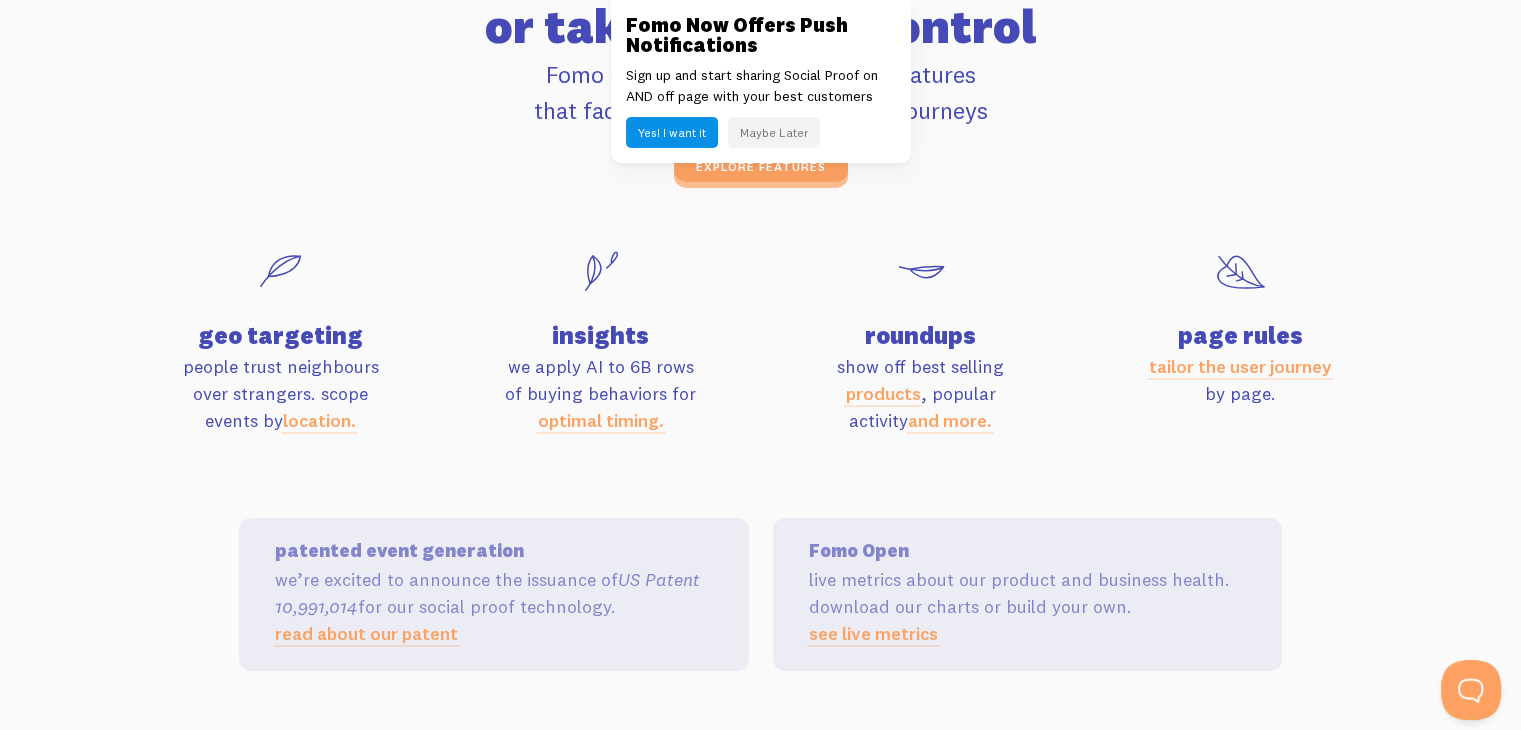 click on "optimal timing." at bounding box center (601, 420) 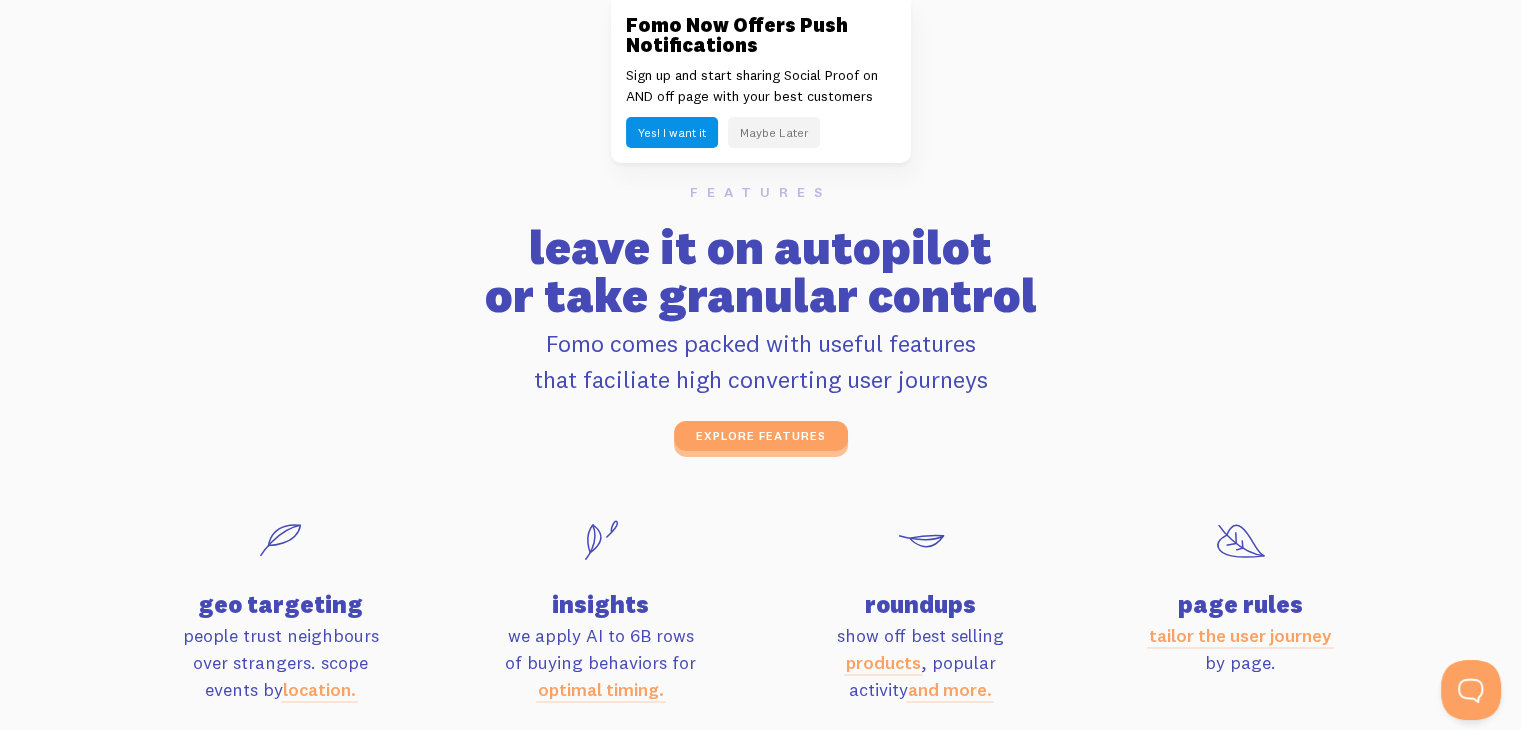 scroll, scrollTop: 6293, scrollLeft: 0, axis: vertical 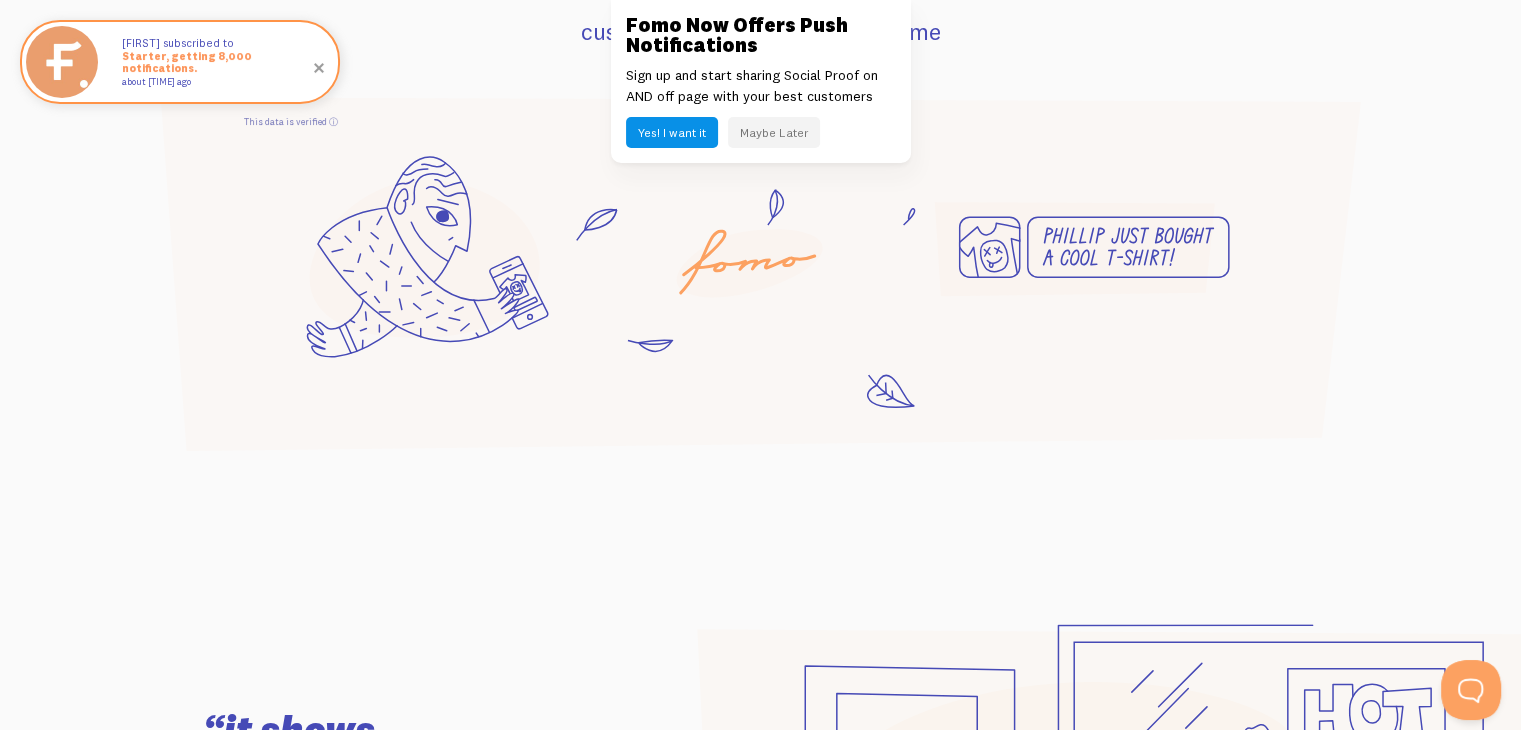 click on "Maybe Later" at bounding box center (774, 132) 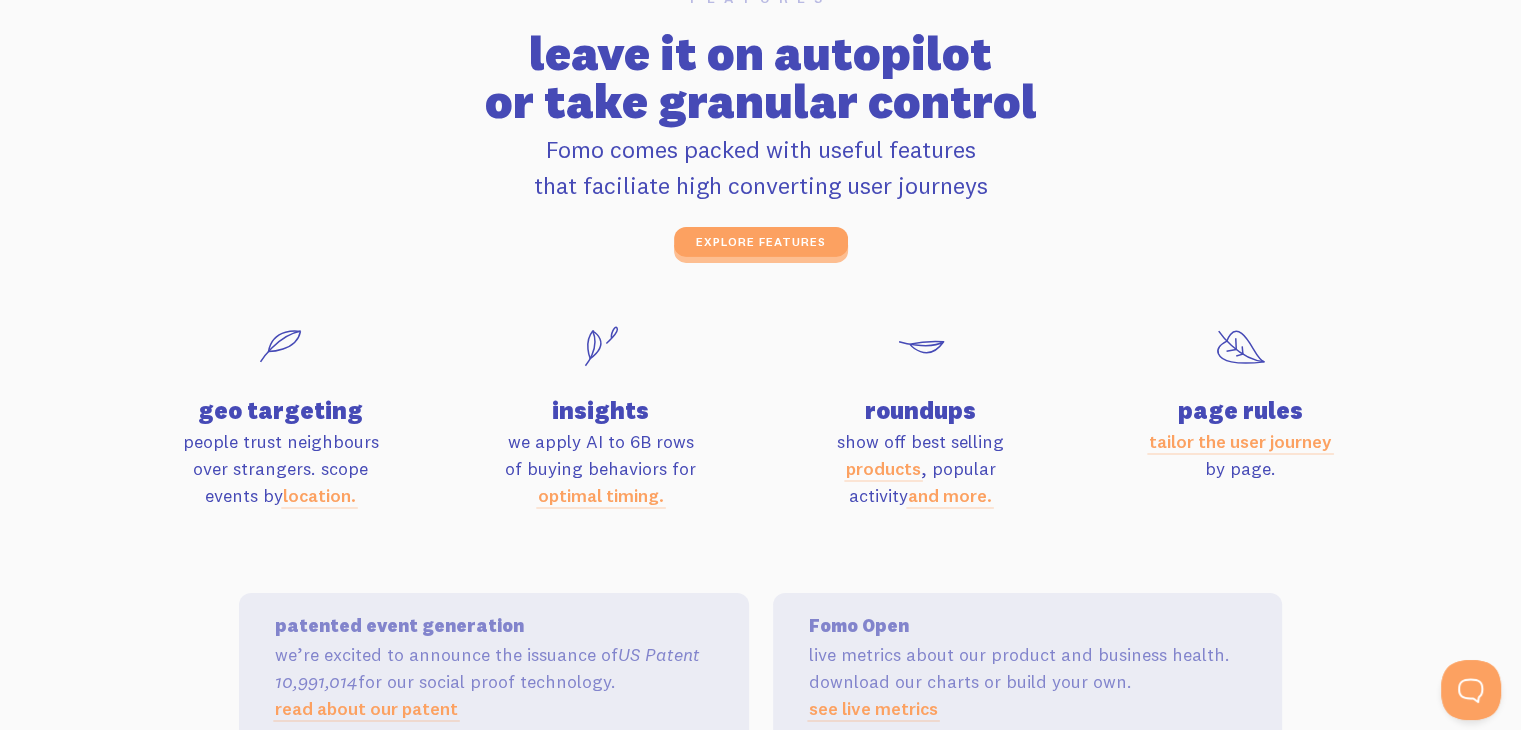 scroll, scrollTop: 6484, scrollLeft: 0, axis: vertical 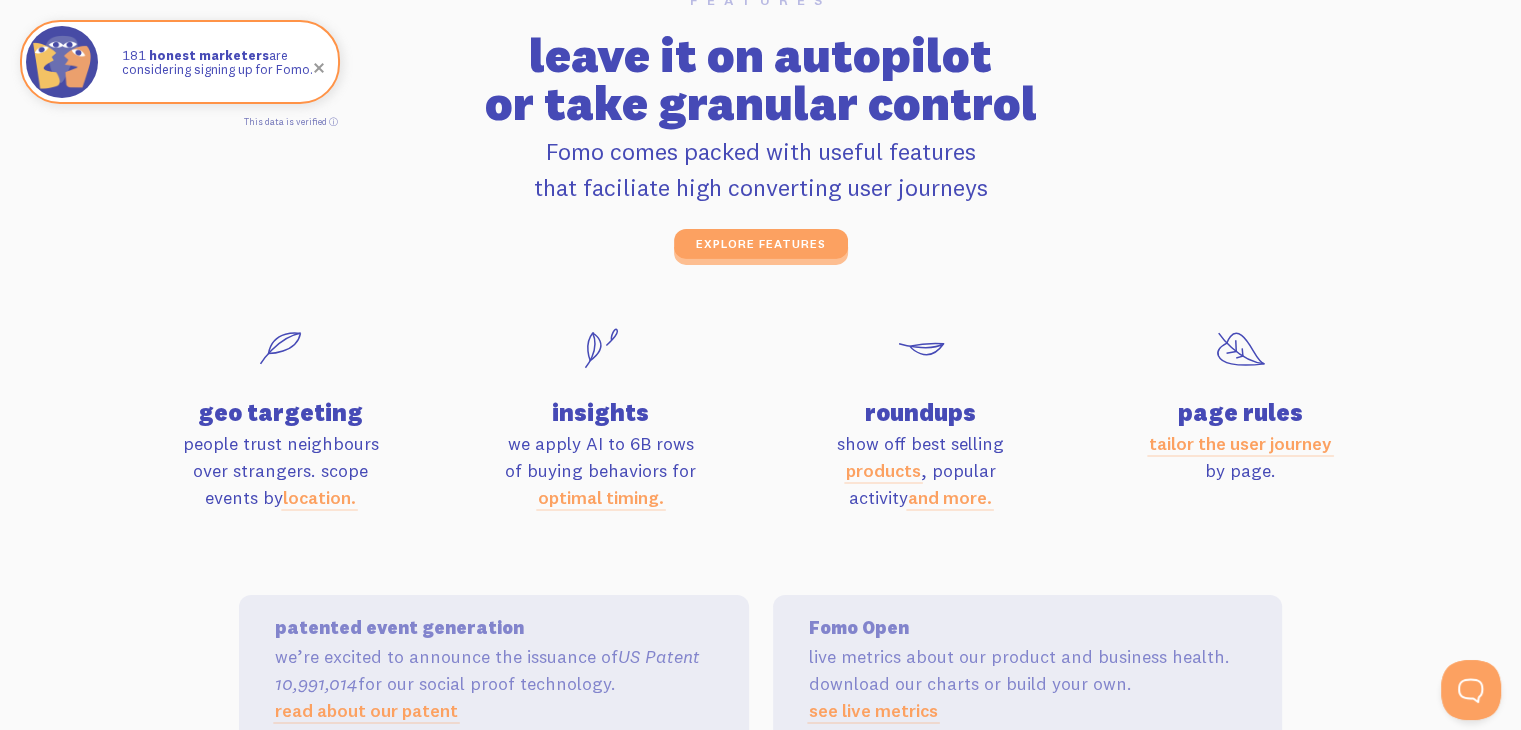click on "tailor the user journey" at bounding box center [1240, 443] 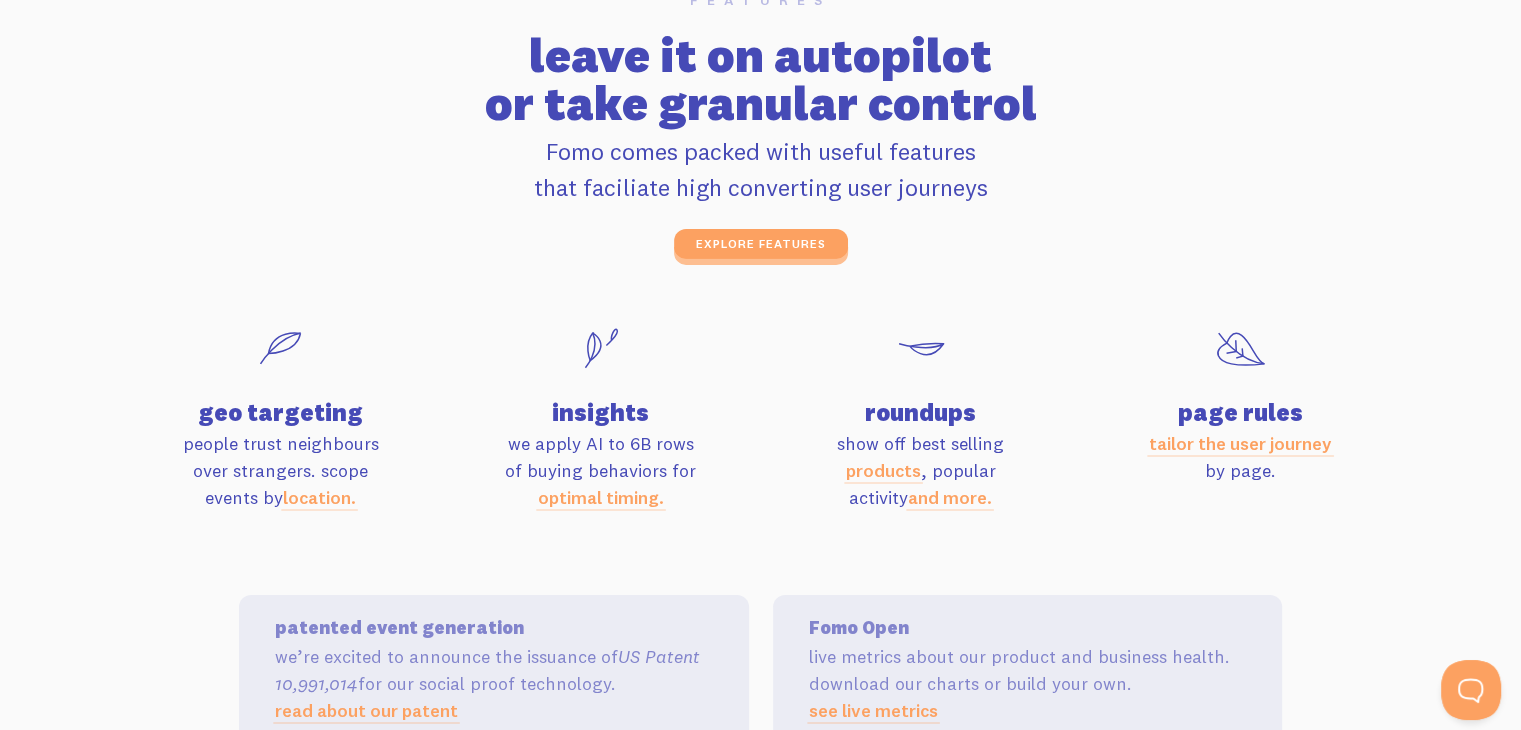 click on "tailor the user journey    by page." at bounding box center [1241, 457] 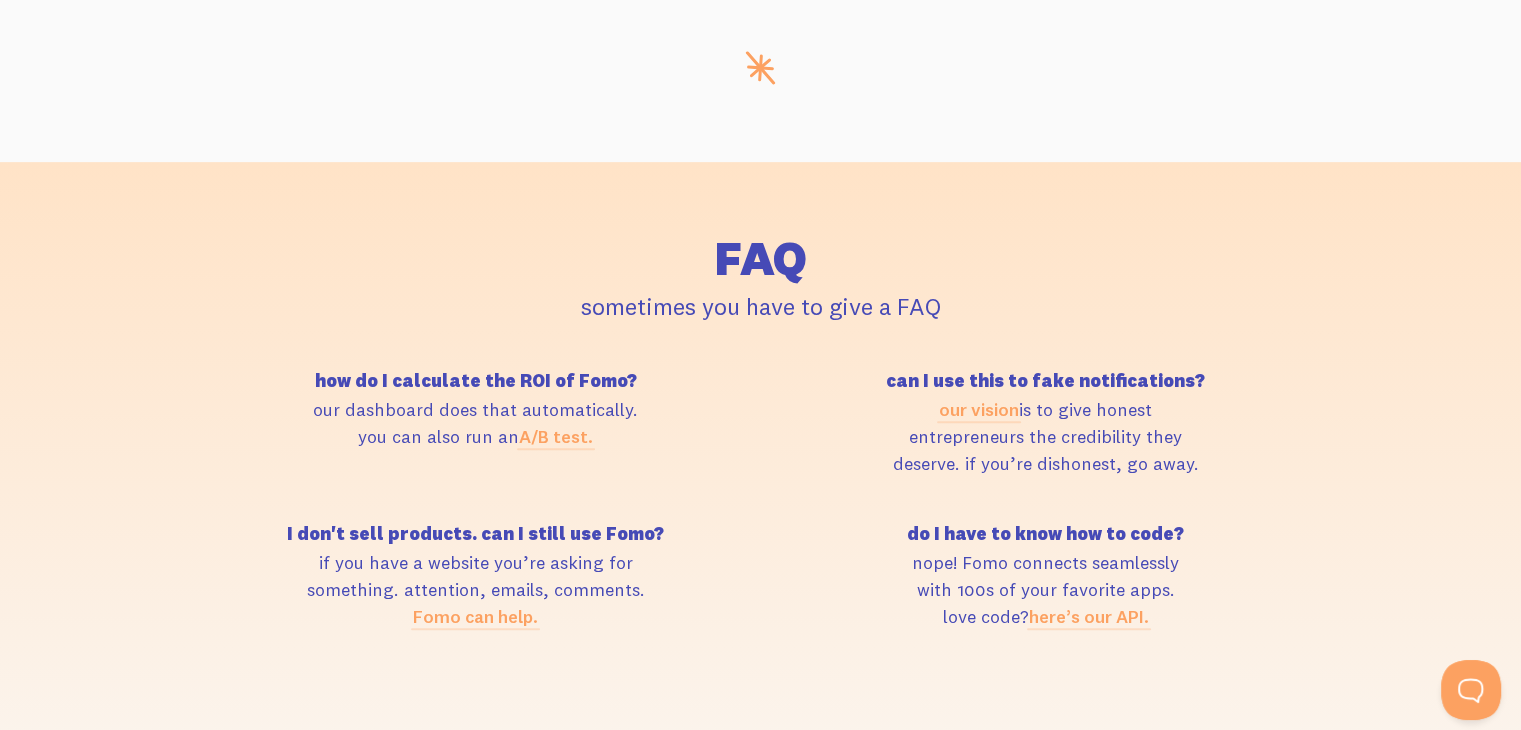 scroll, scrollTop: 8511, scrollLeft: 0, axis: vertical 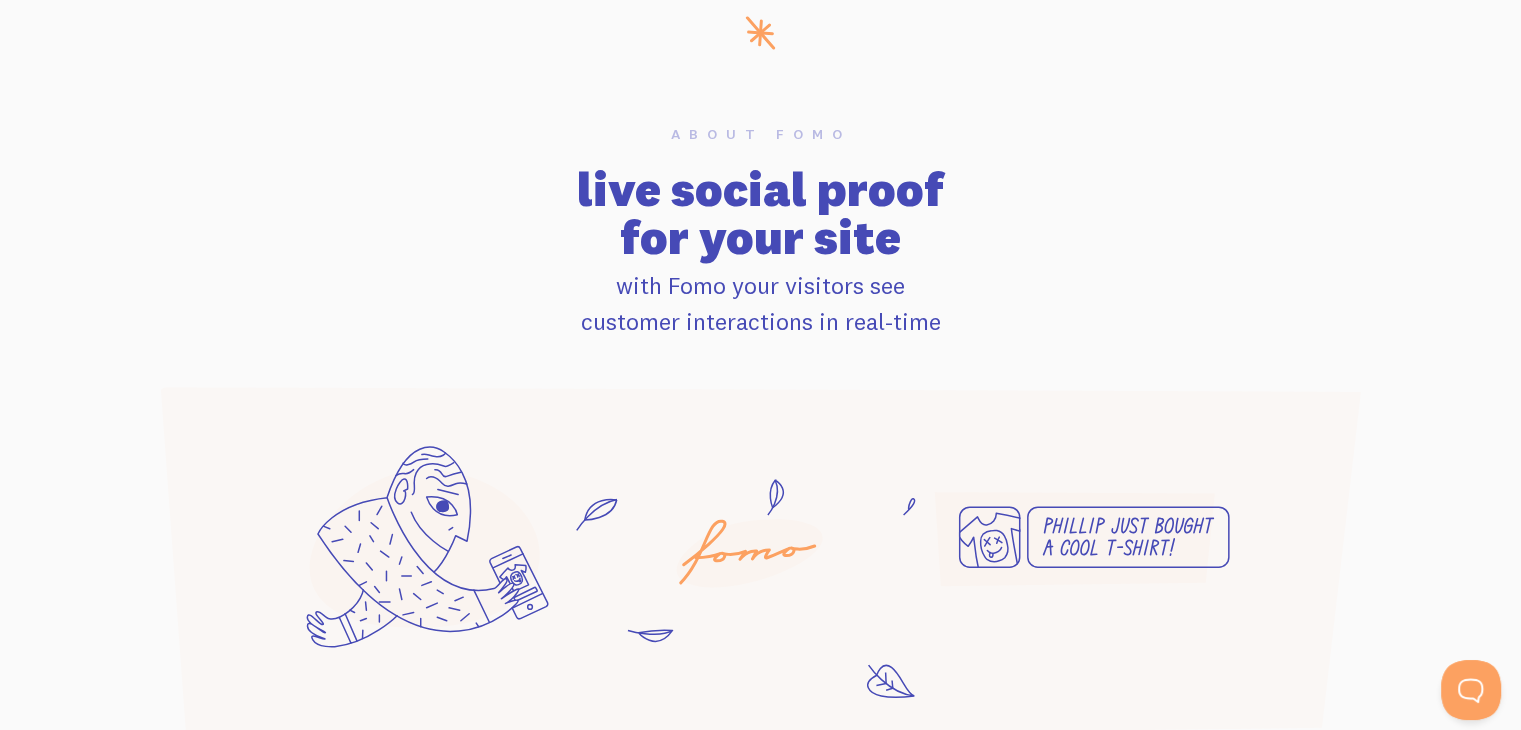click at bounding box center (1471, 690) 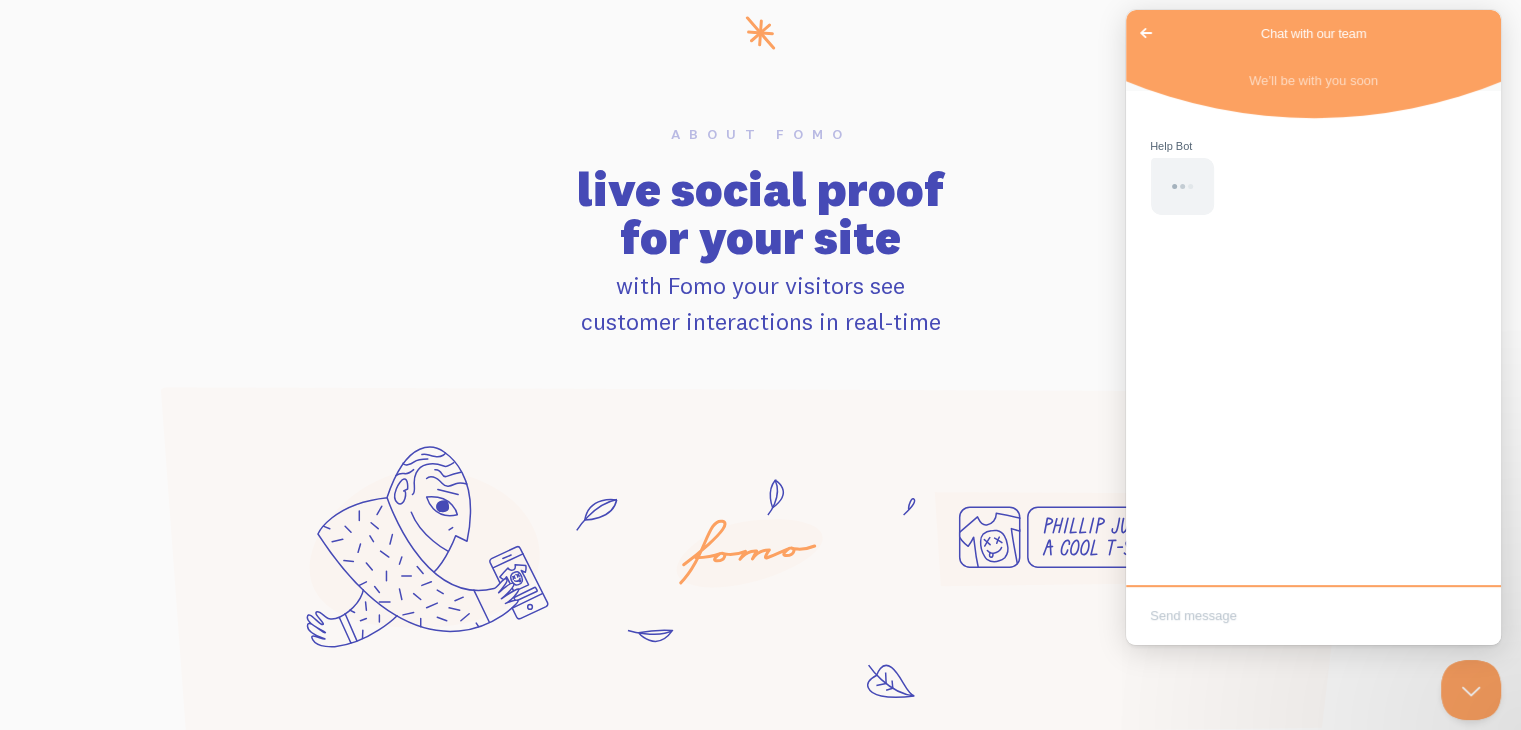 scroll, scrollTop: 0, scrollLeft: 0, axis: both 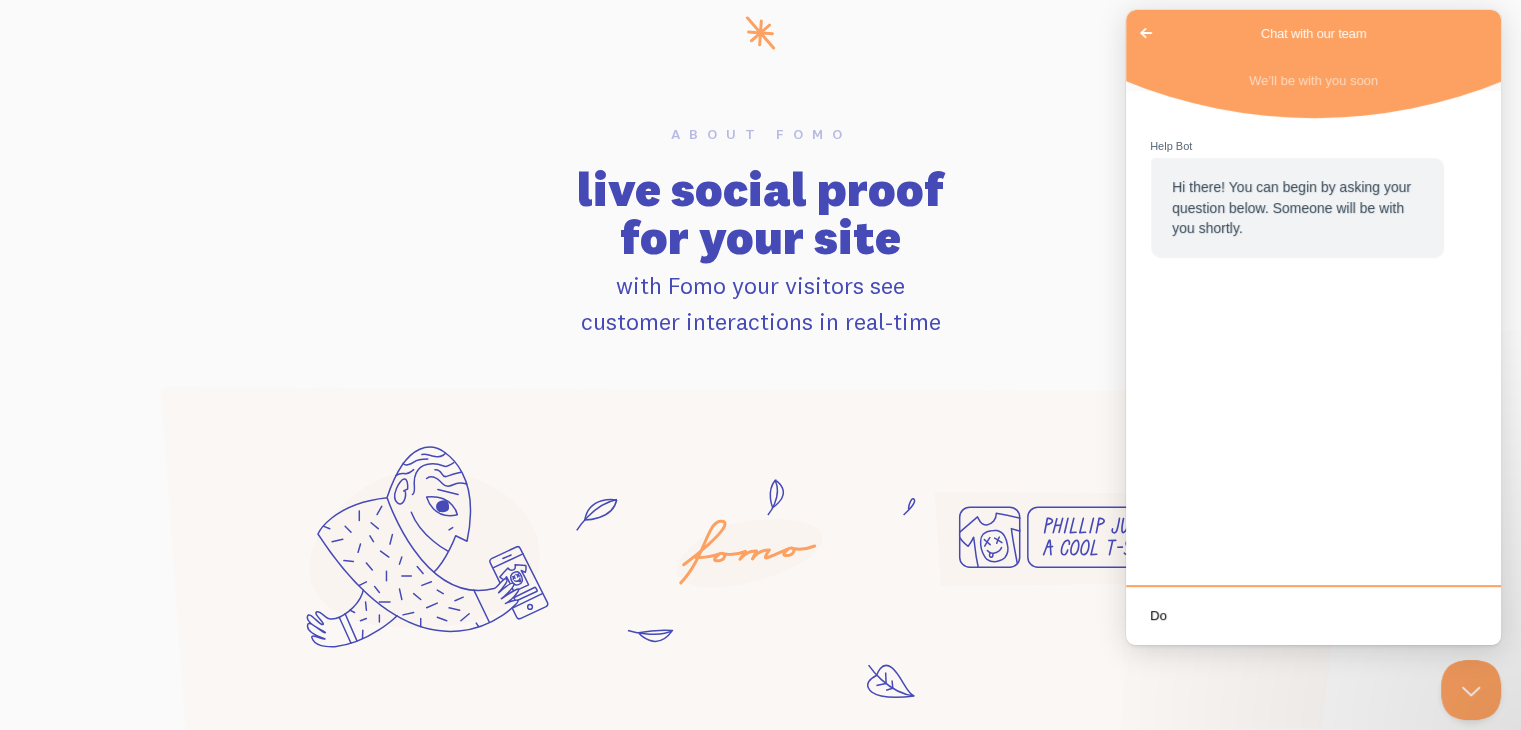 type on "D" 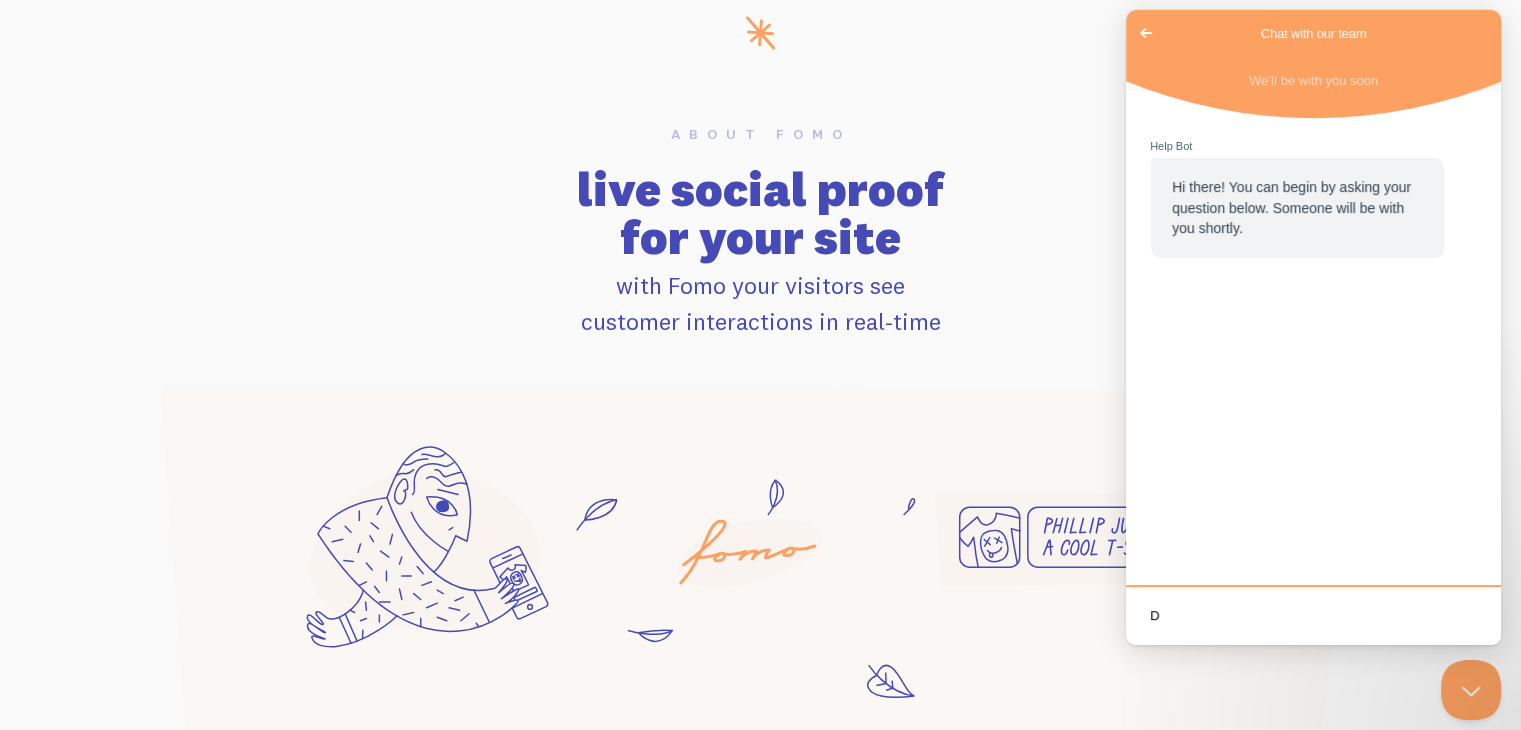 type 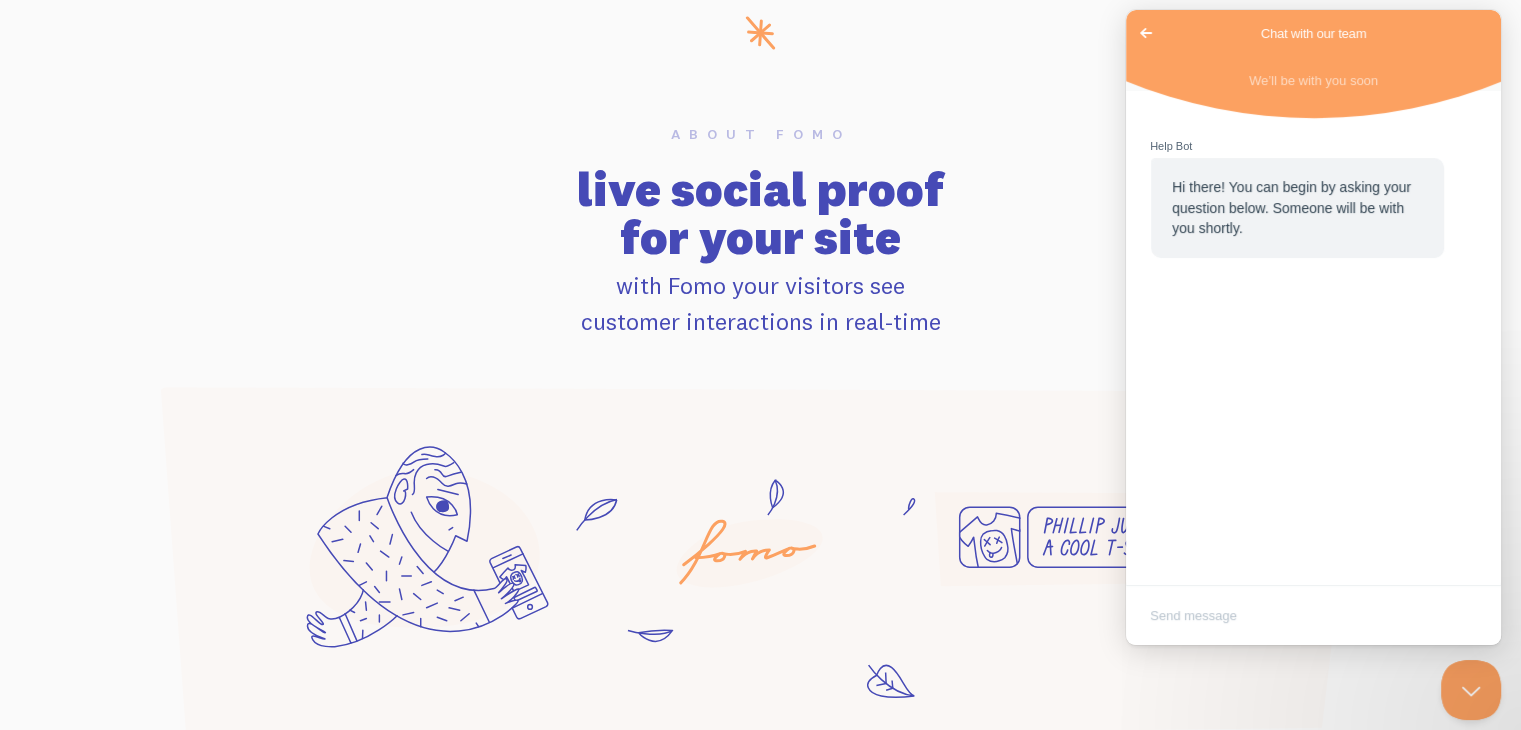 click on "Go back" at bounding box center [1146, 33] 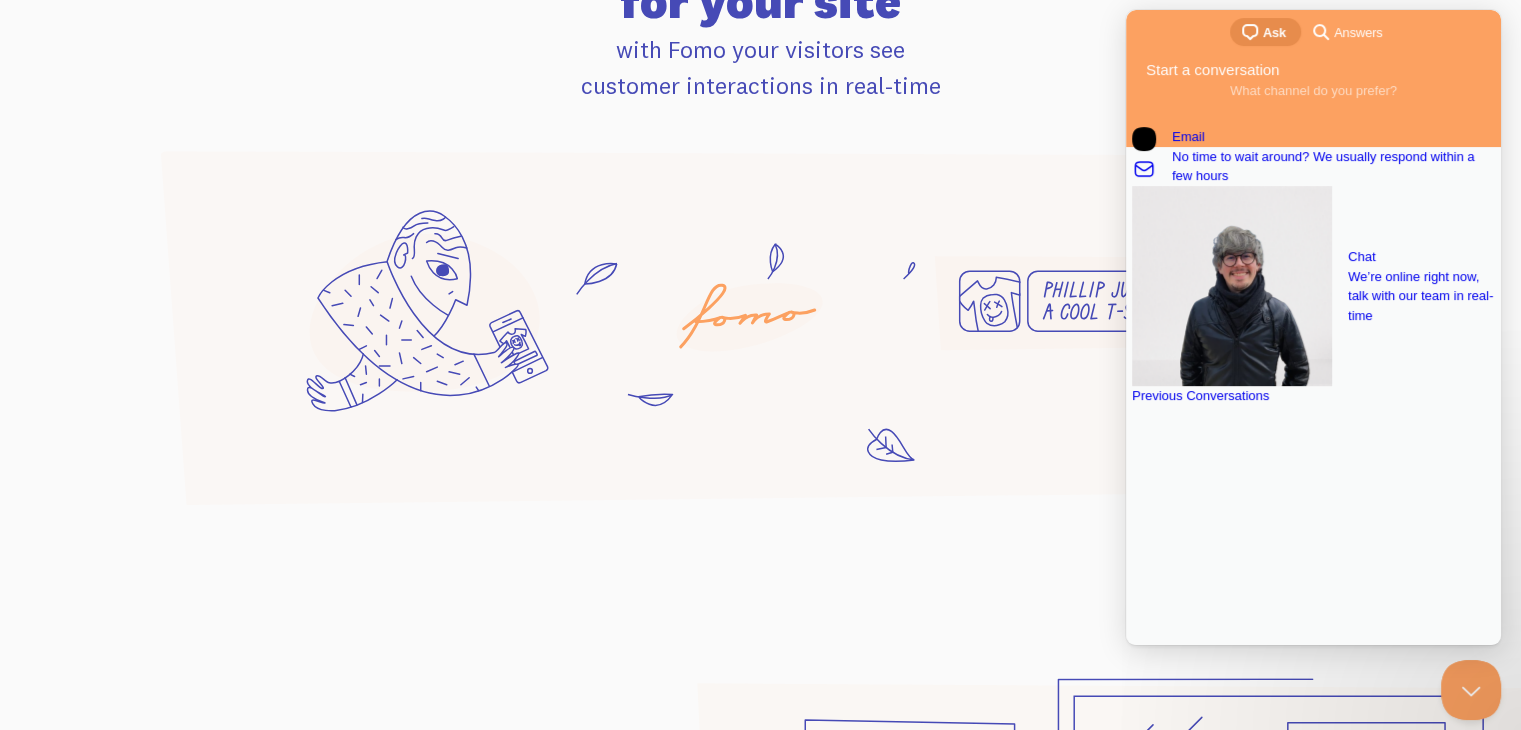 scroll, scrollTop: 1367, scrollLeft: 0, axis: vertical 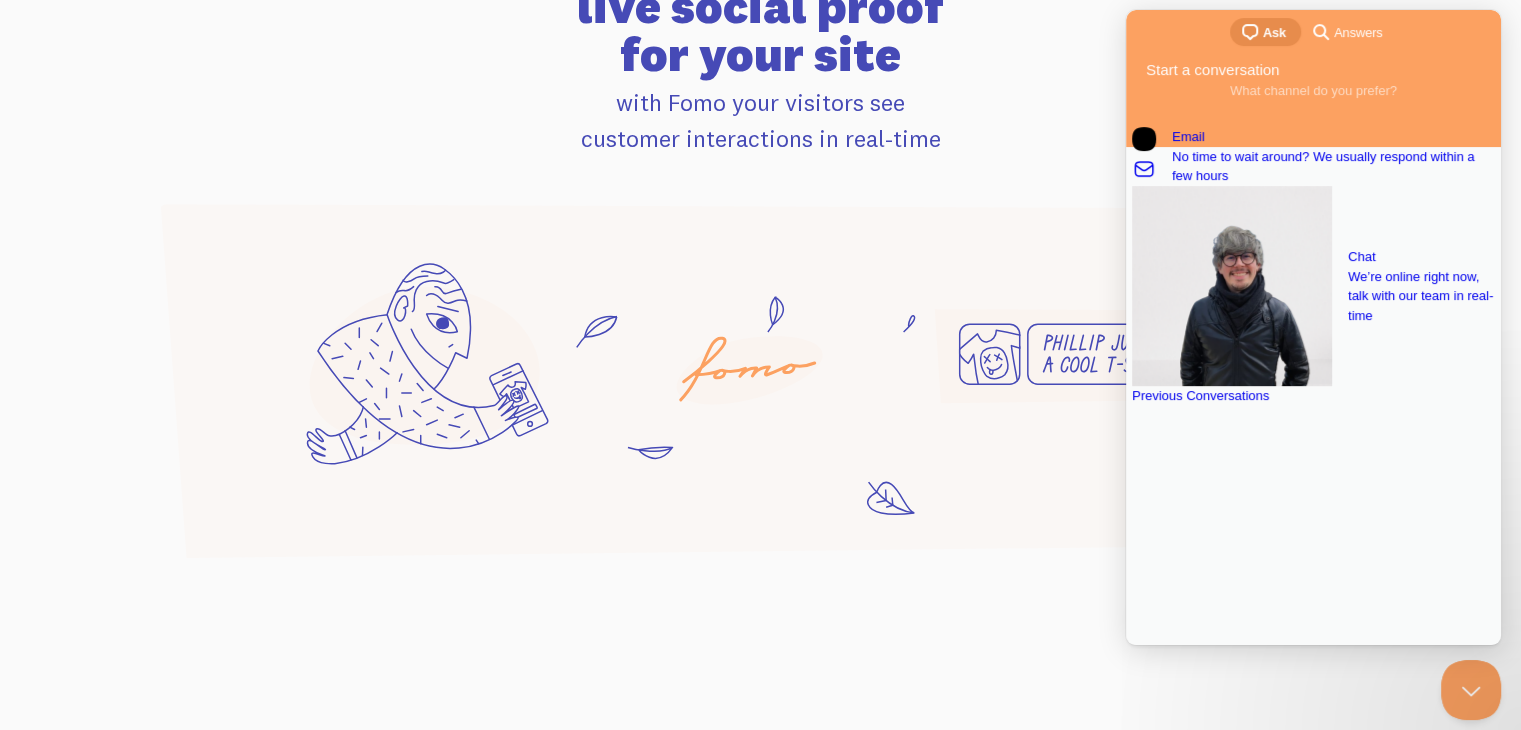 click on "Chat We’re online right now, talk with our team in real-time" at bounding box center [1313, 286] 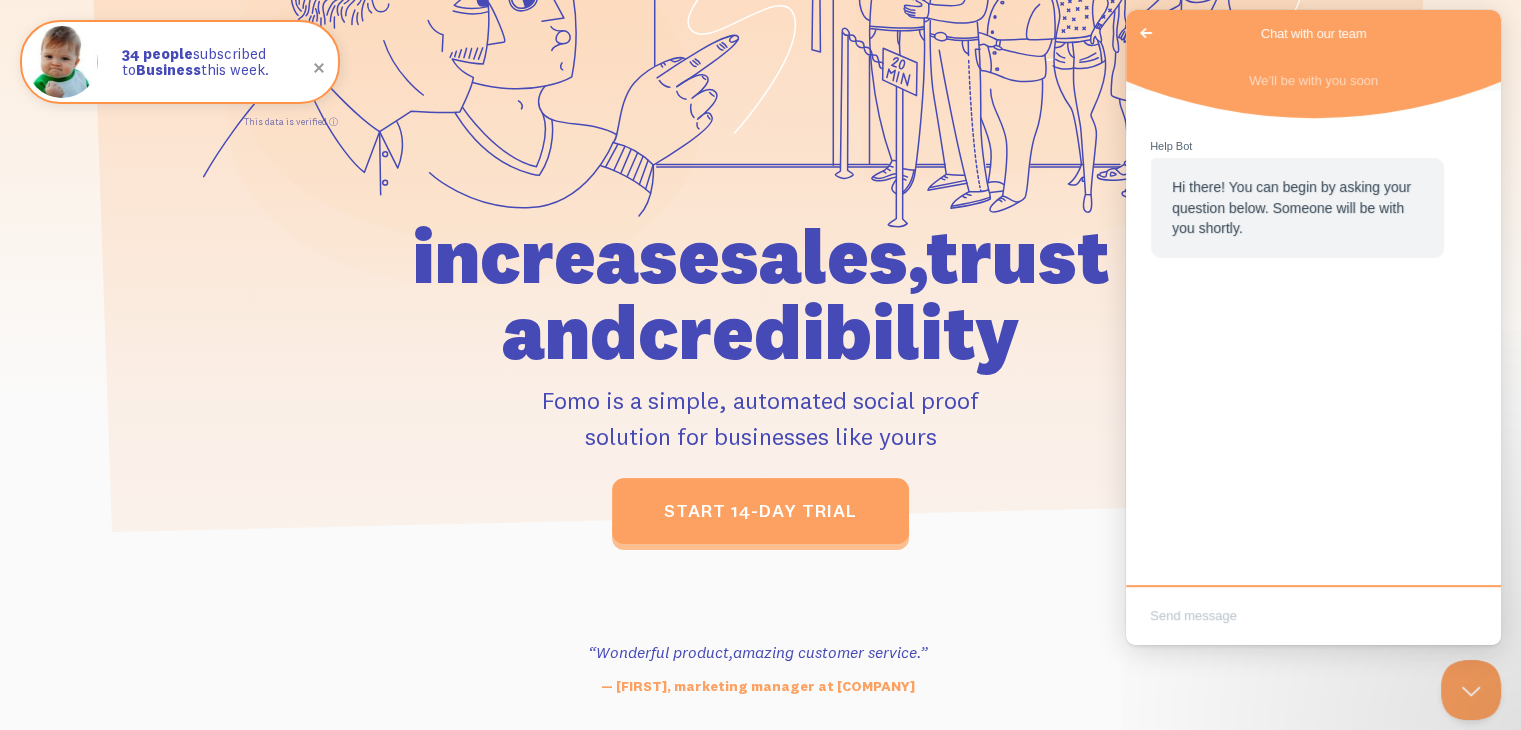 scroll, scrollTop: 386, scrollLeft: 0, axis: vertical 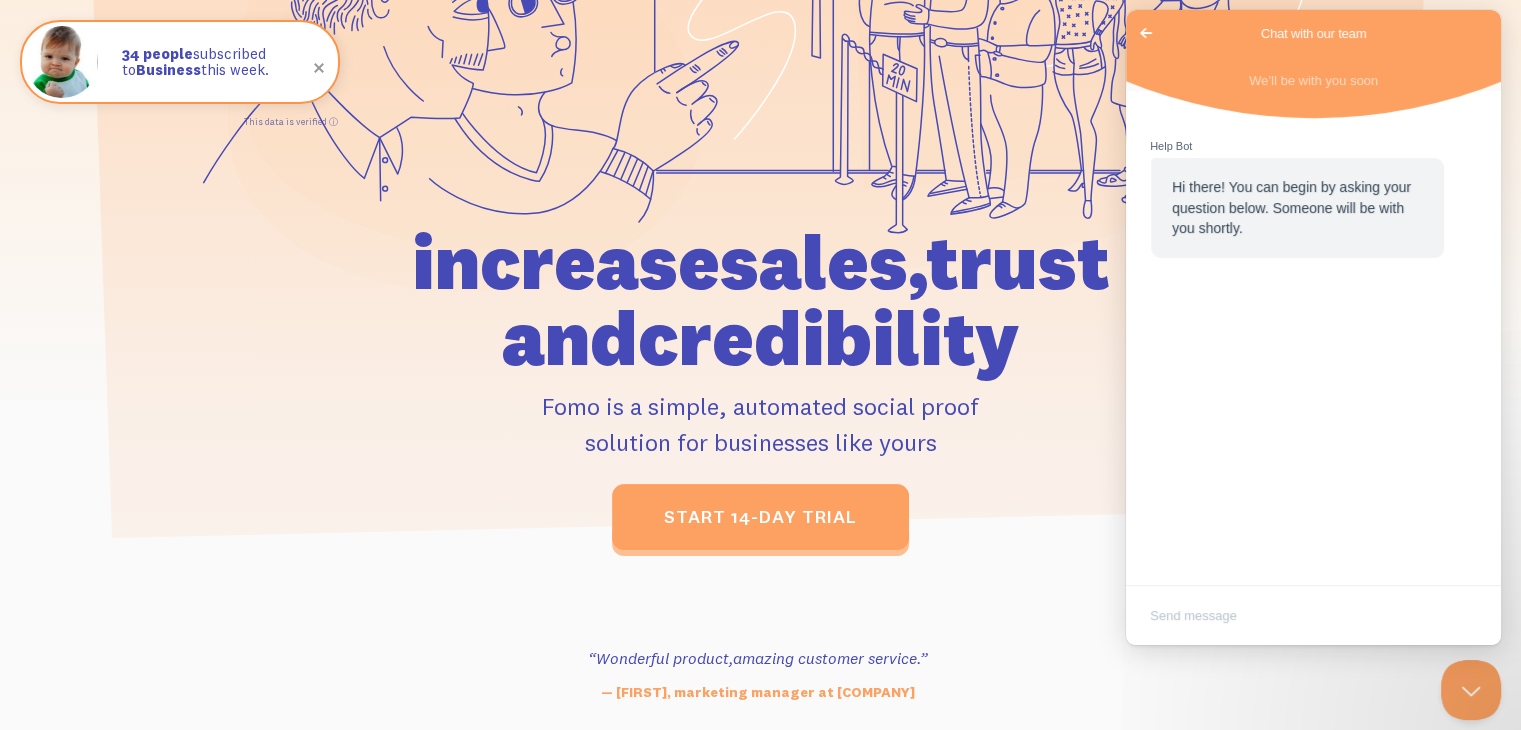 click on "Go back" at bounding box center (1146, 33) 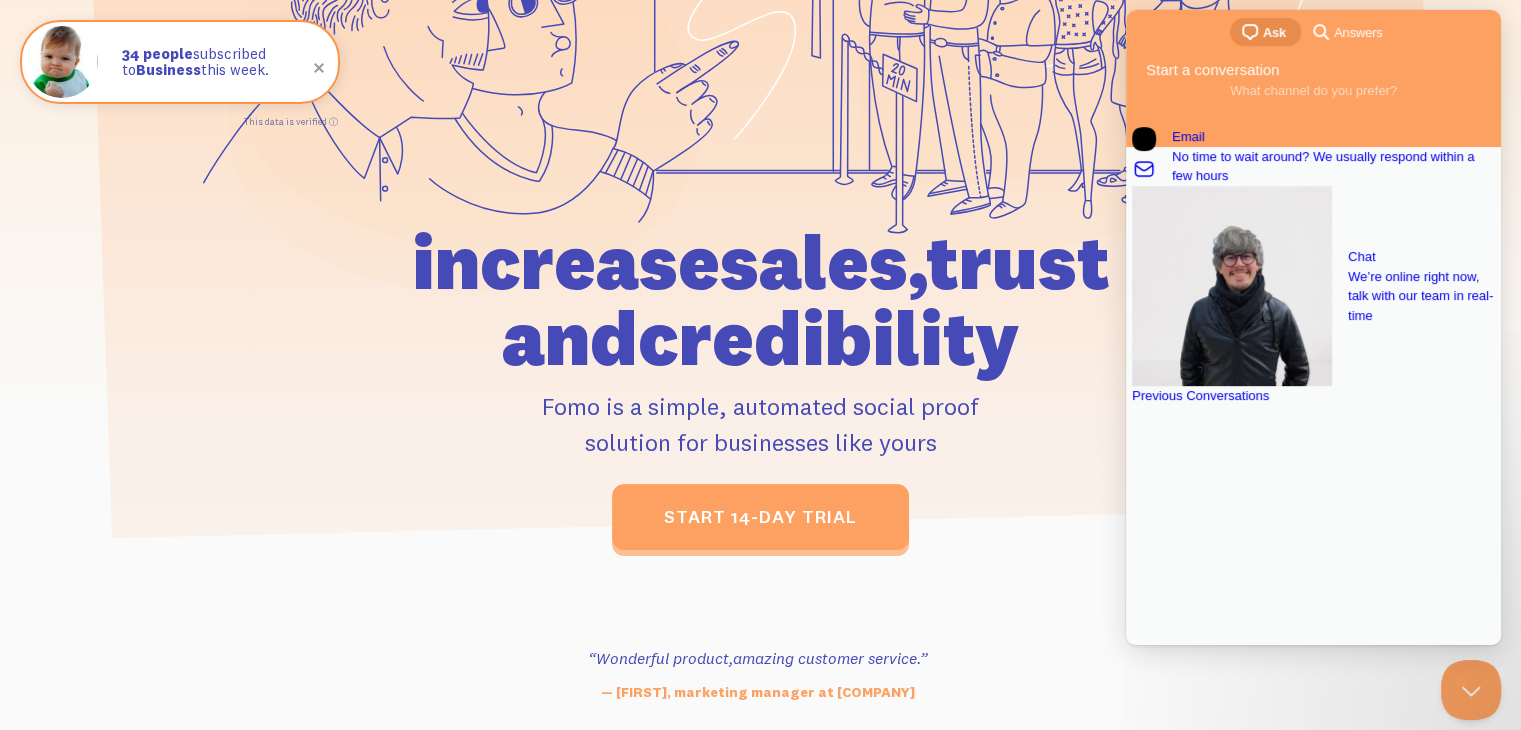 click on "Answers" at bounding box center [1358, 33] 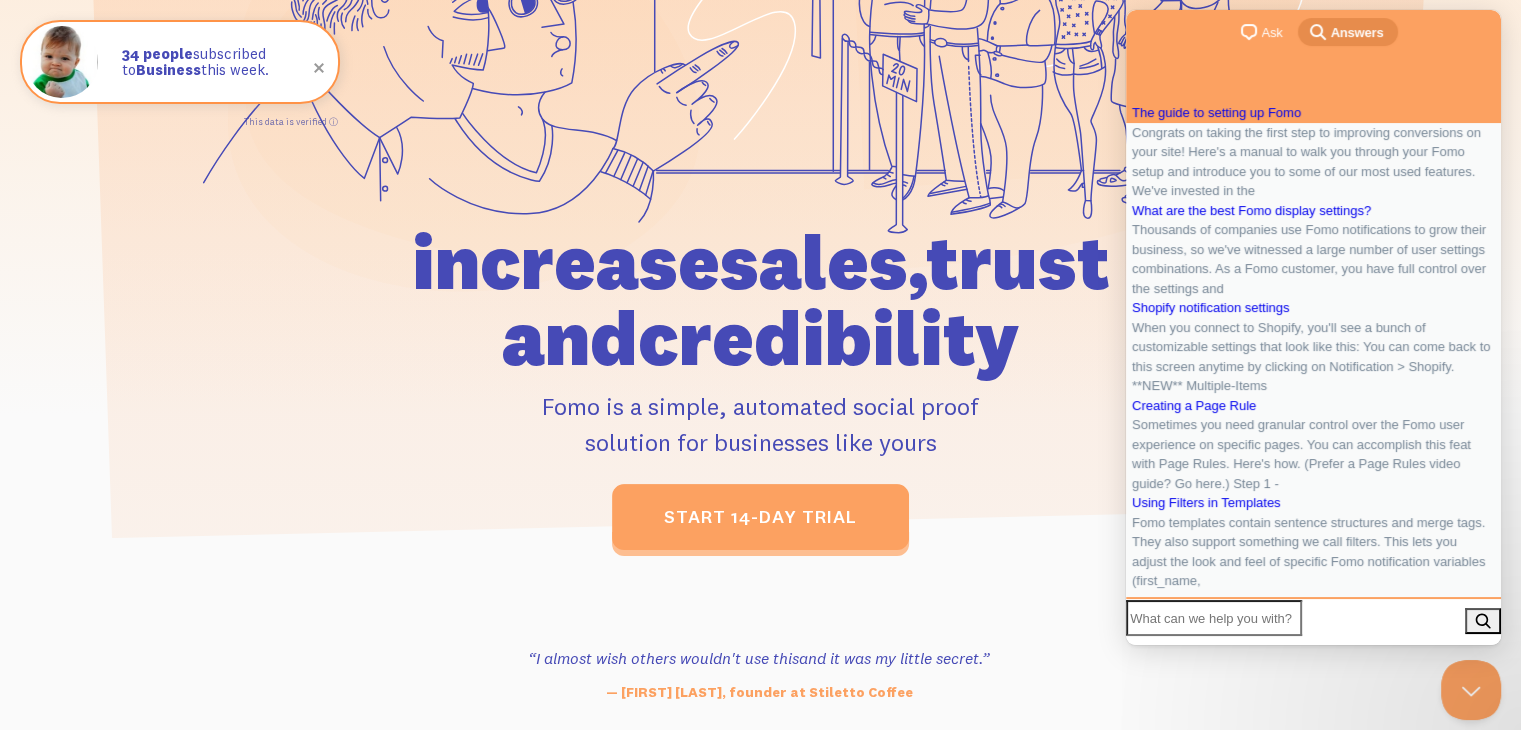 scroll, scrollTop: 344, scrollLeft: 0, axis: vertical 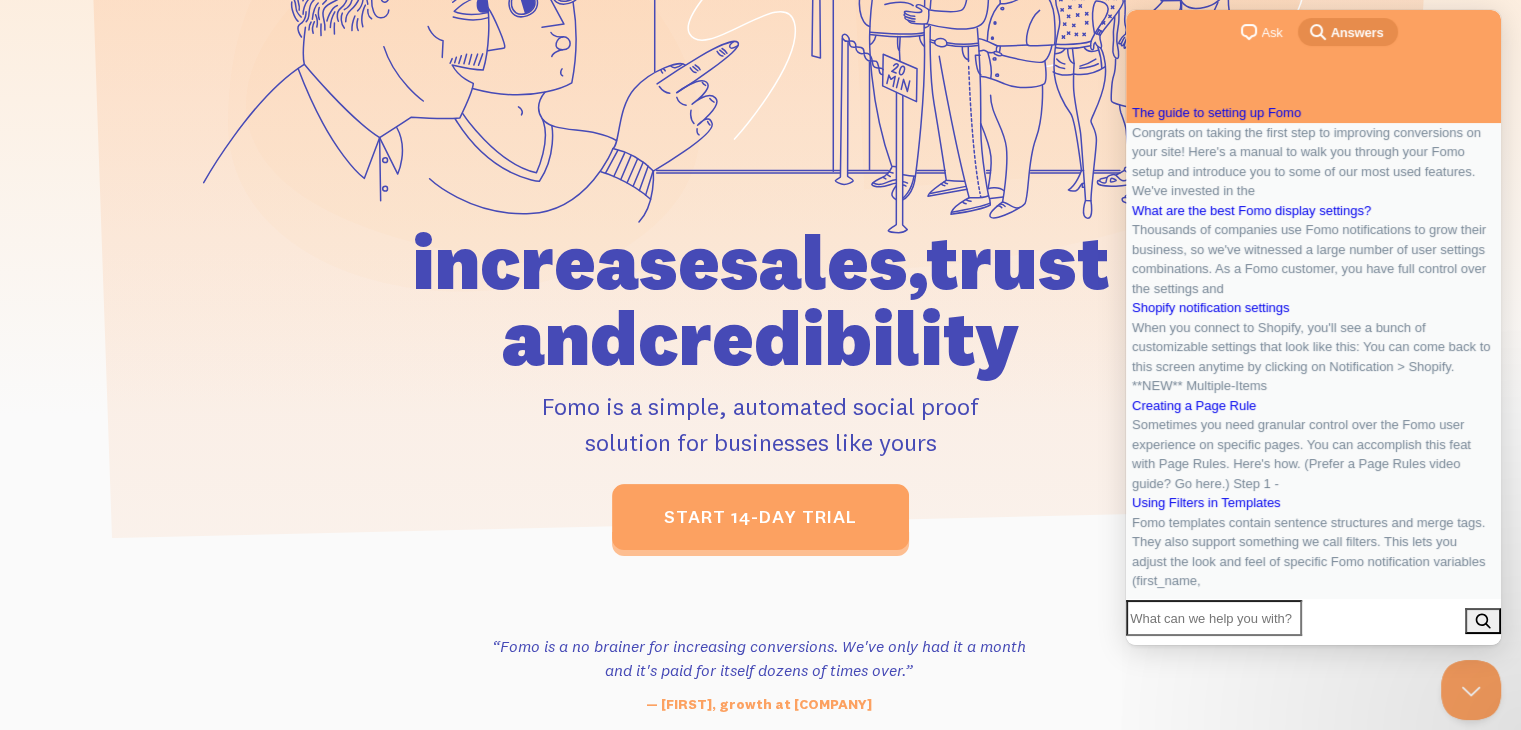 click on "increase   sales,
trust and   credibility" at bounding box center [761, 300] 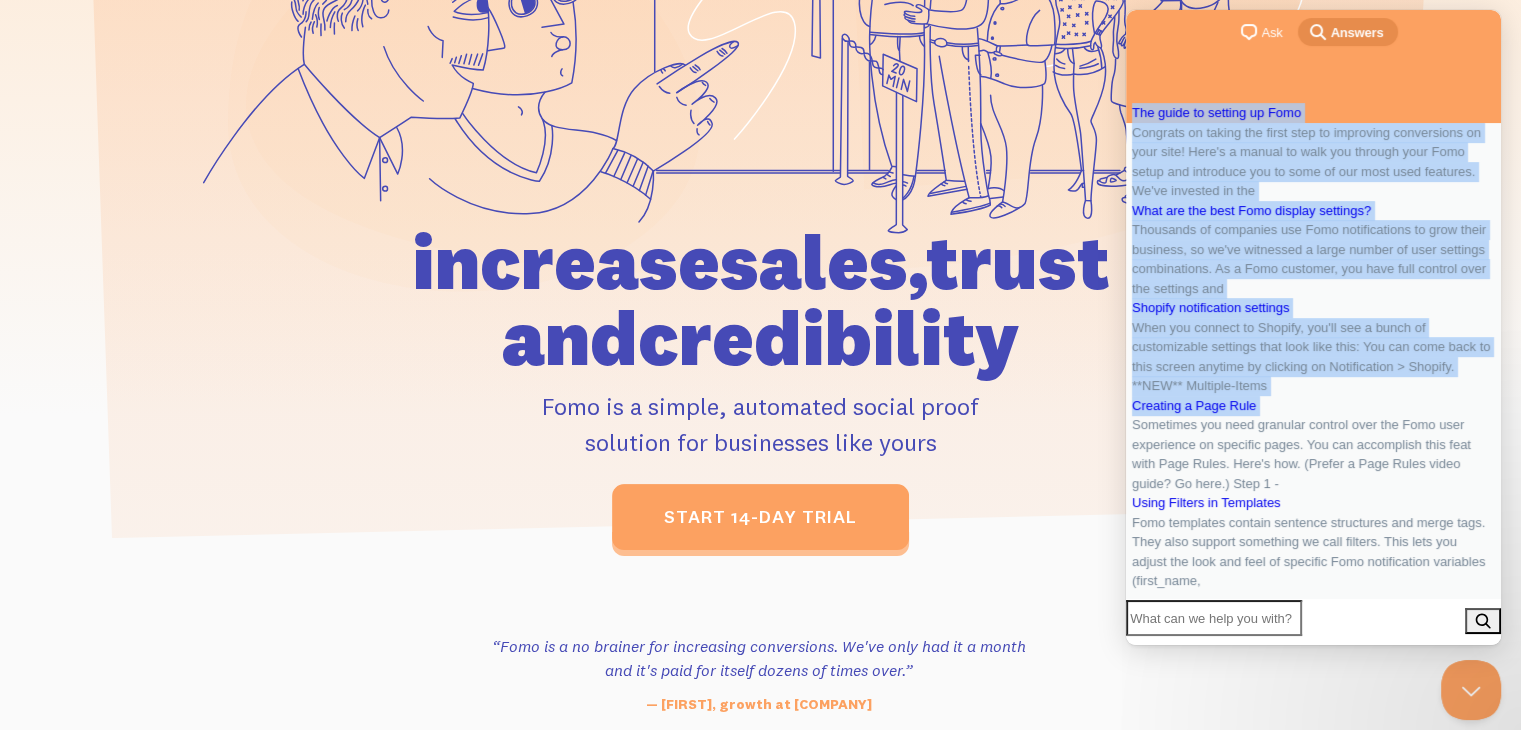 drag, startPoint x: 1461, startPoint y: 33, endPoint x: 1480, endPoint y: 313, distance: 280.6439 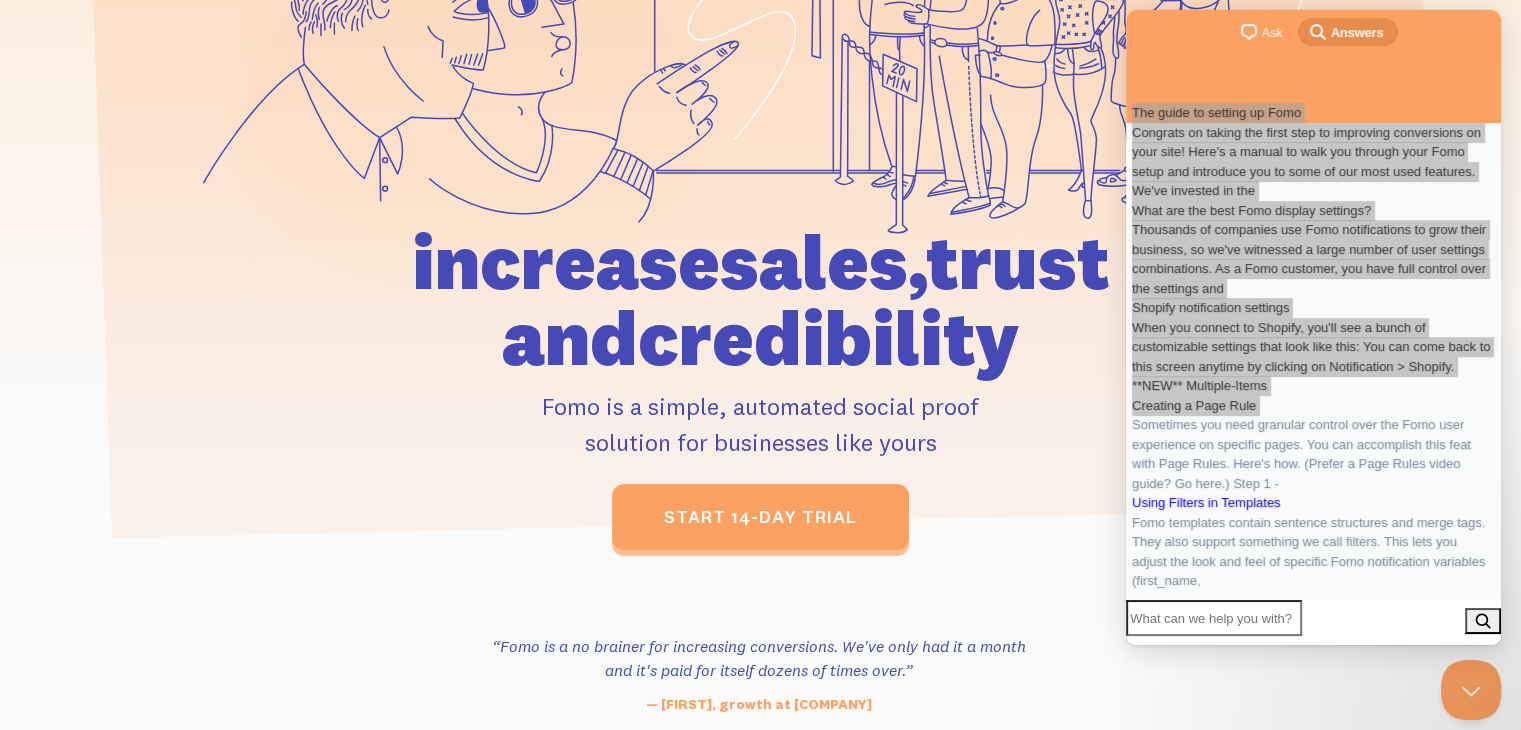 click at bounding box center (1471, 690) 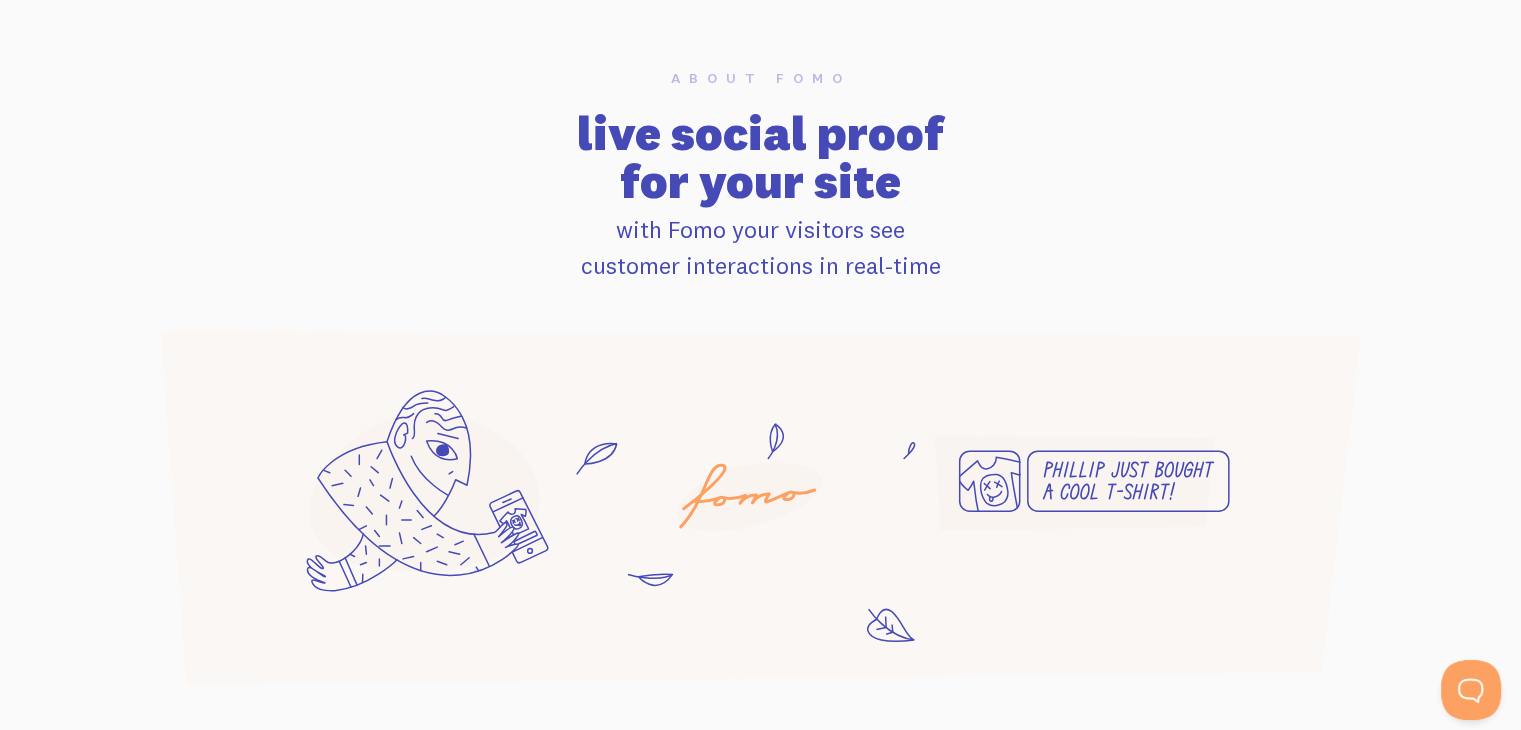 scroll, scrollTop: 1328, scrollLeft: 0, axis: vertical 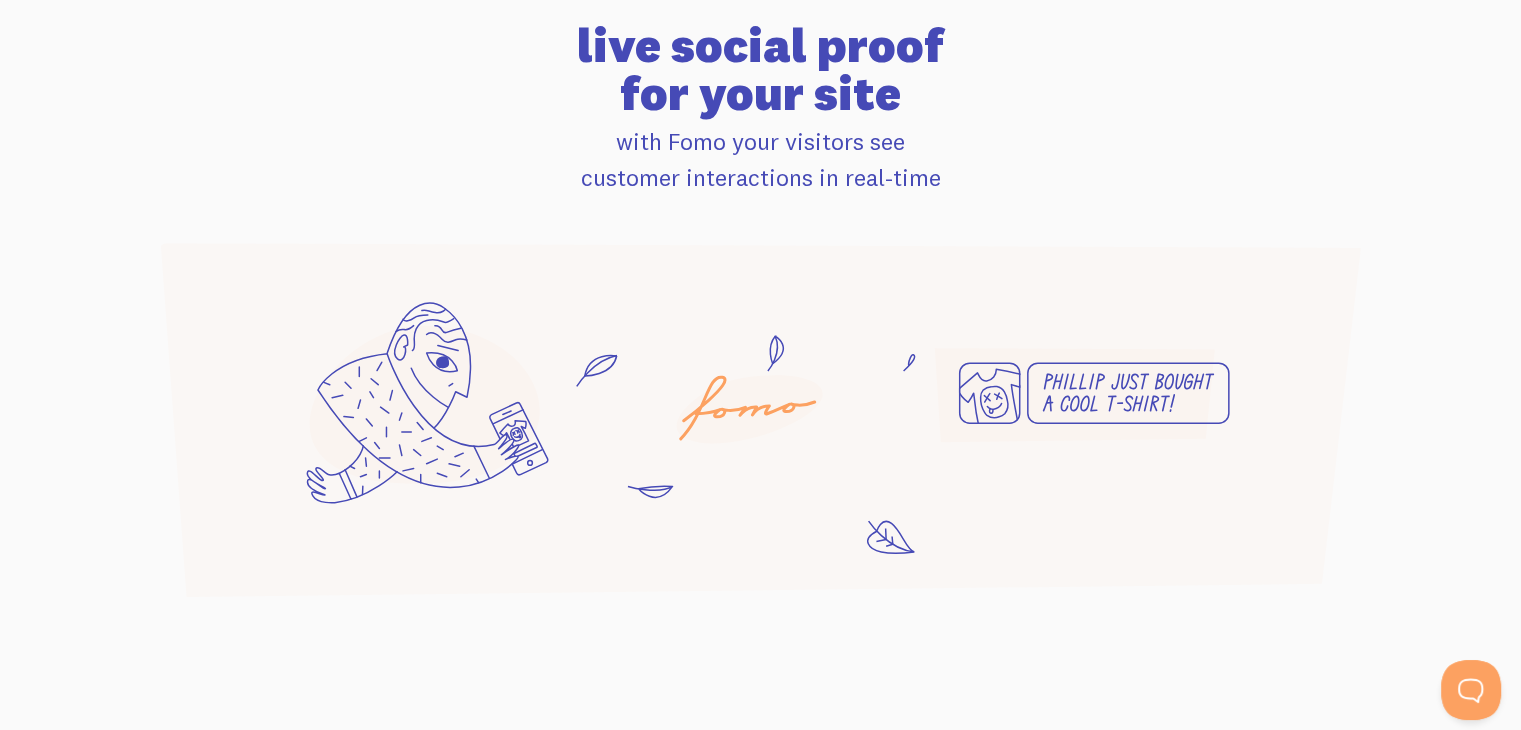 type 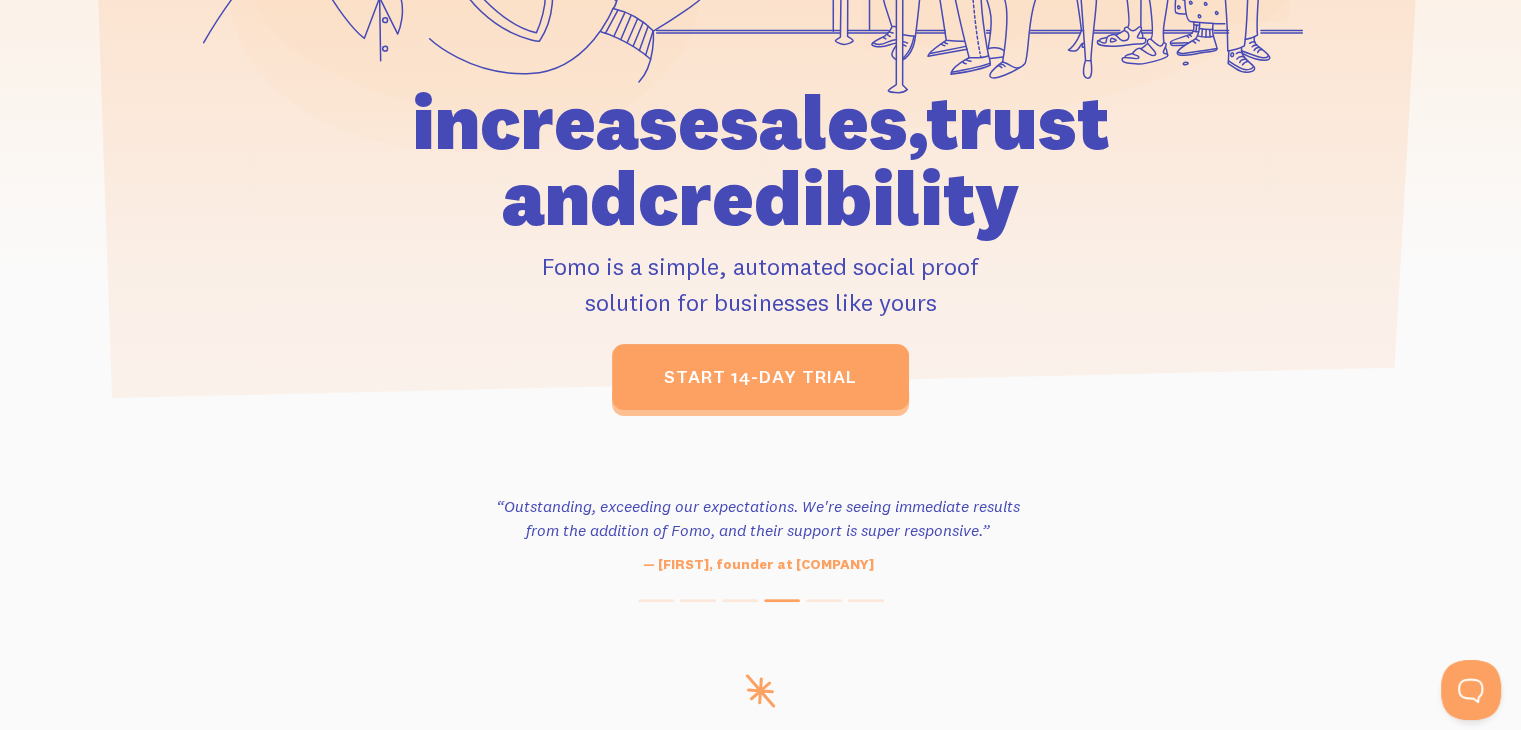 scroll, scrollTop: 524, scrollLeft: 0, axis: vertical 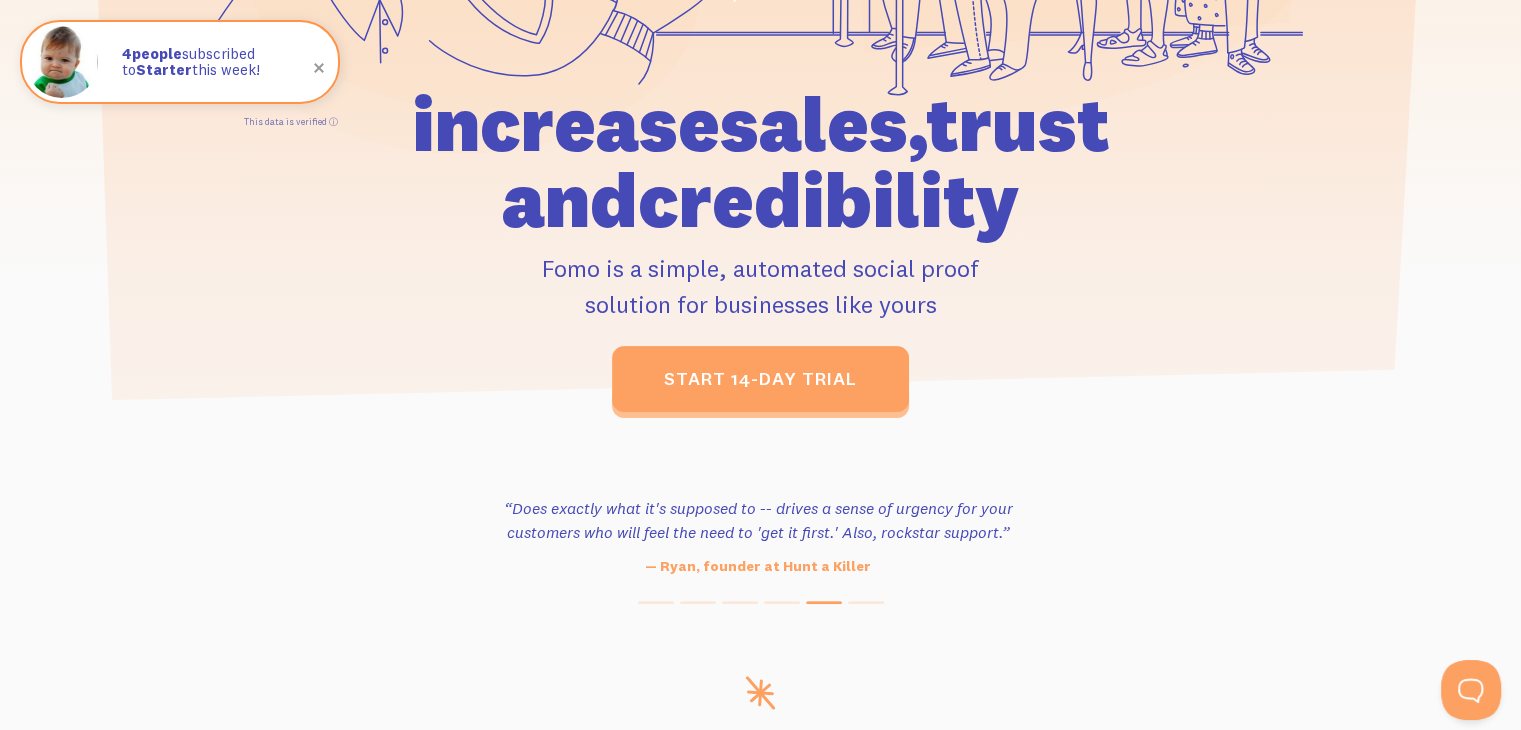 click at bounding box center (319, 68) 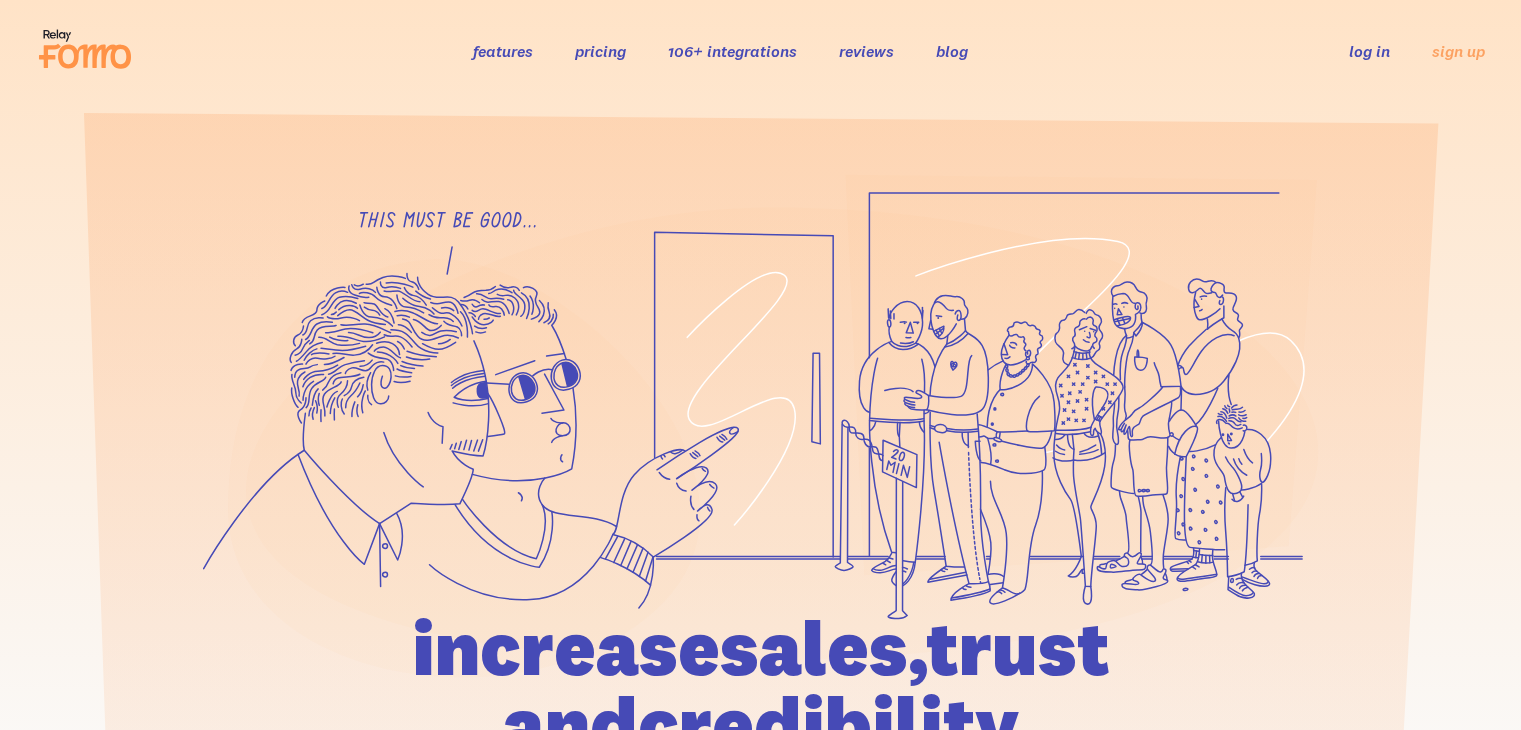 scroll, scrollTop: 0, scrollLeft: 0, axis: both 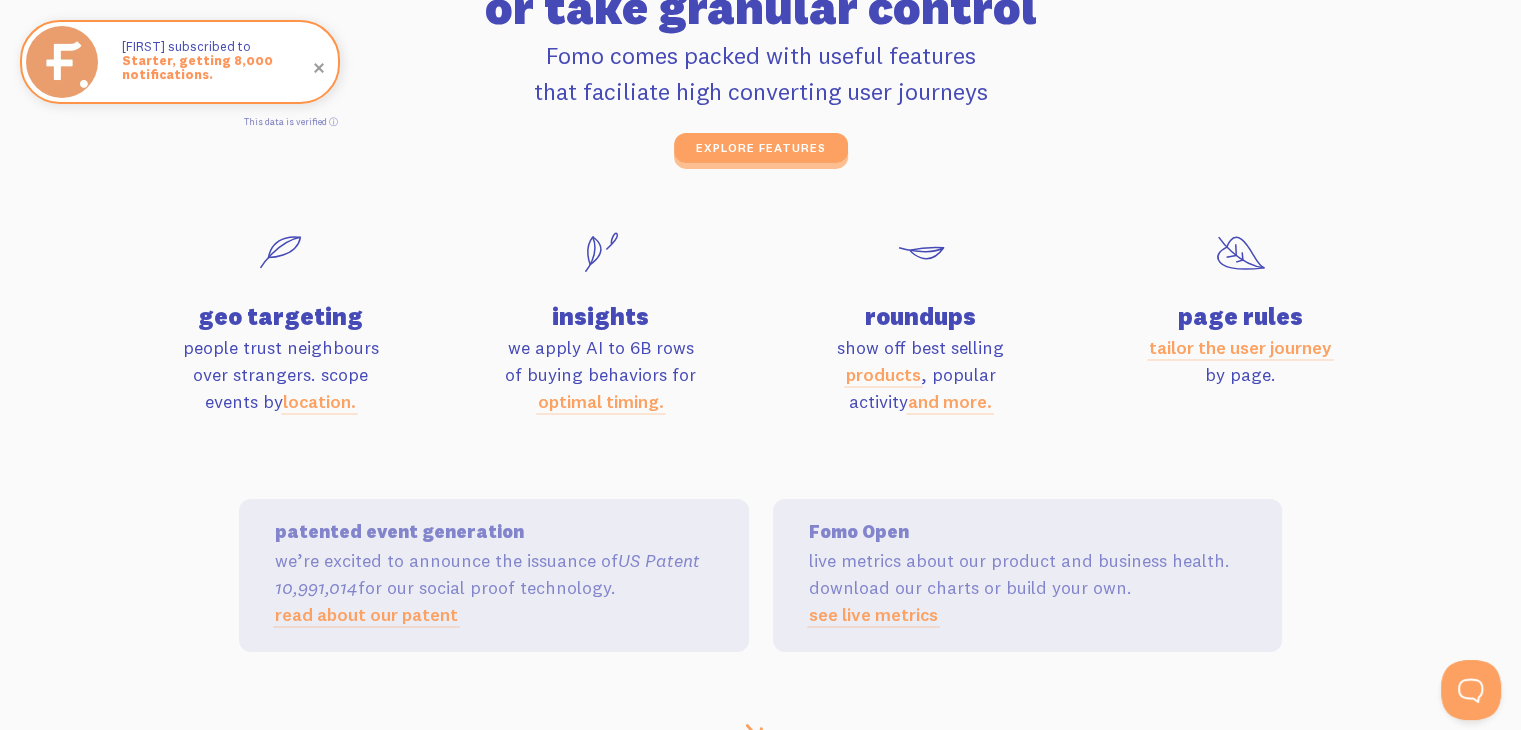 click on "optimal timing." at bounding box center (601, 401) 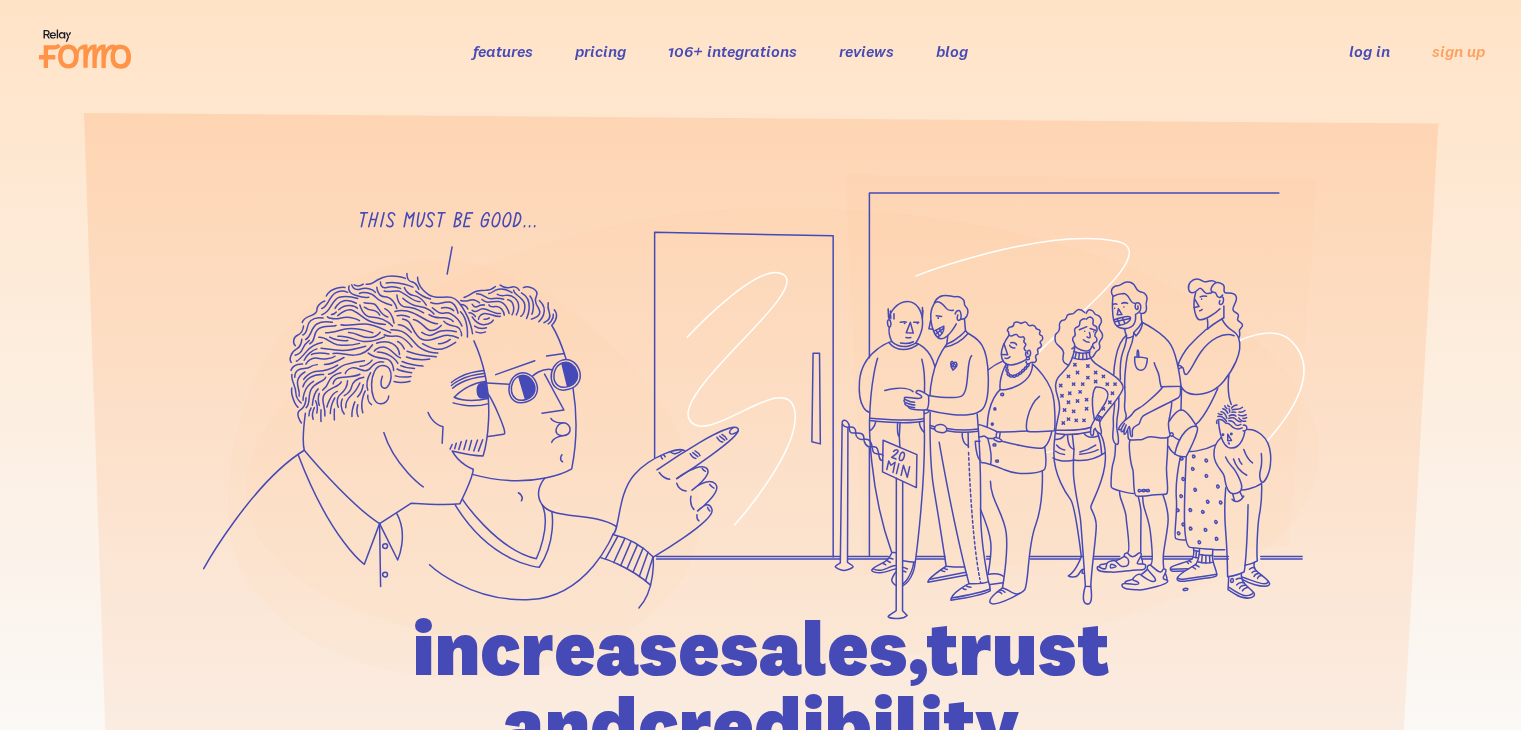 scroll, scrollTop: 0, scrollLeft: 0, axis: both 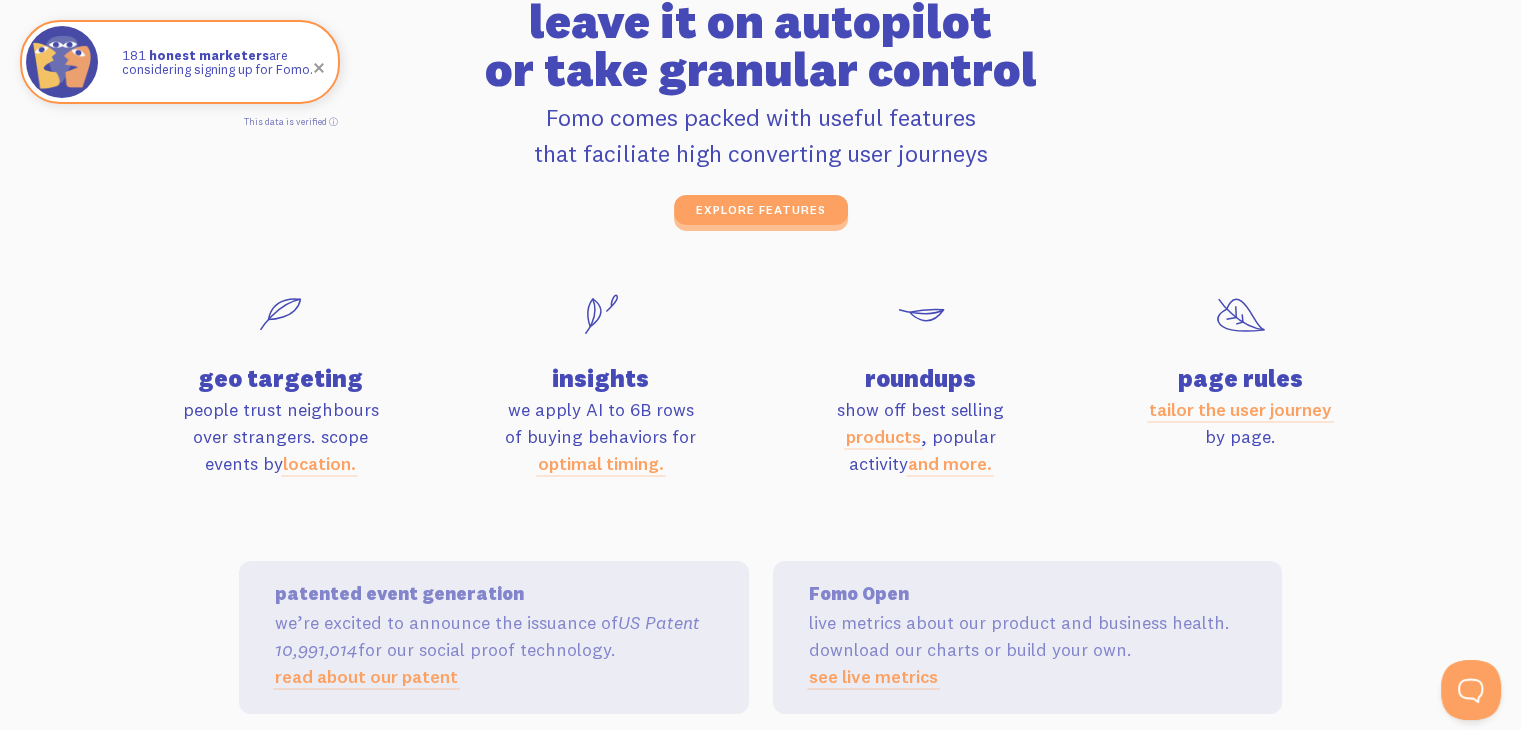 click on "optimal timing." at bounding box center (601, 463) 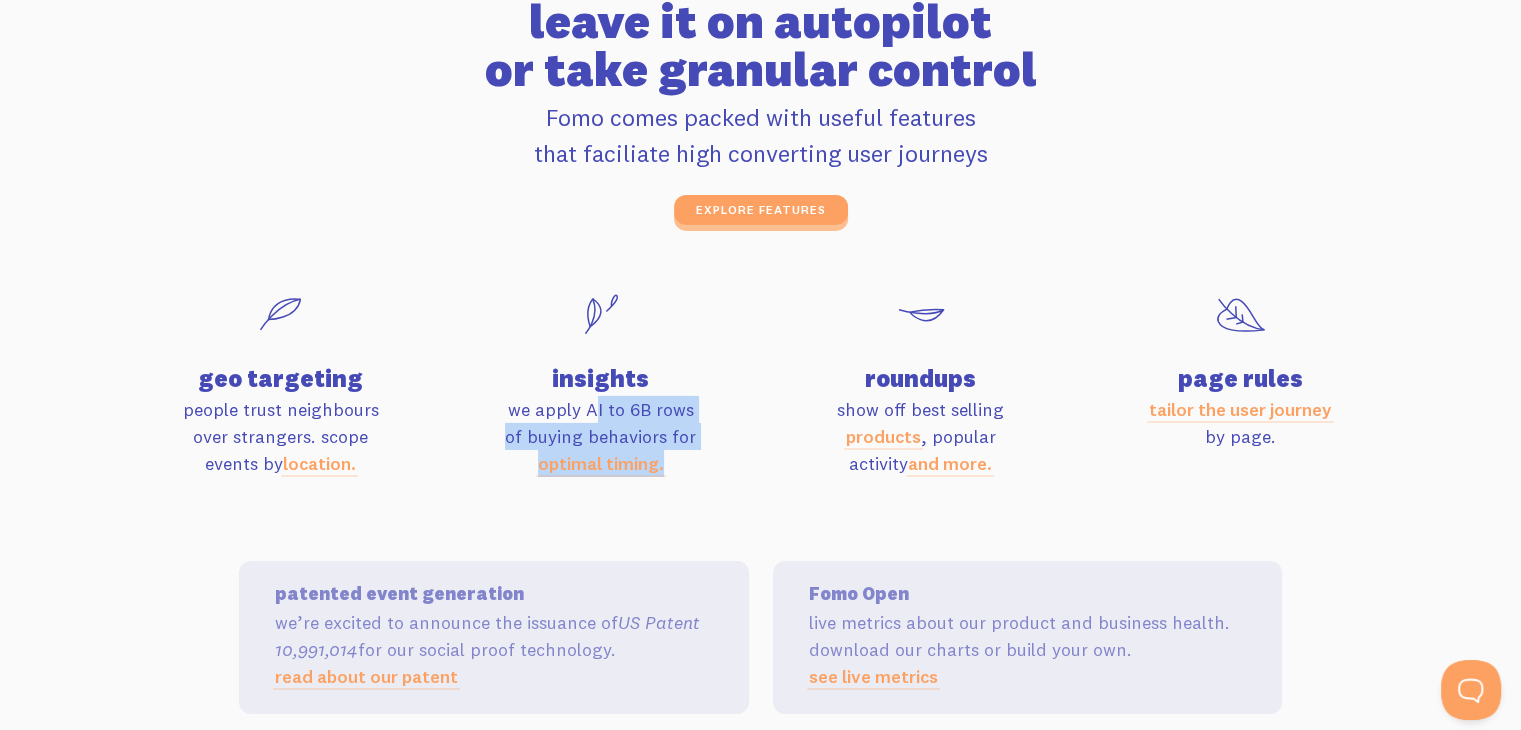drag, startPoint x: 511, startPoint y: 407, endPoint x: 693, endPoint y: 476, distance: 194.6407 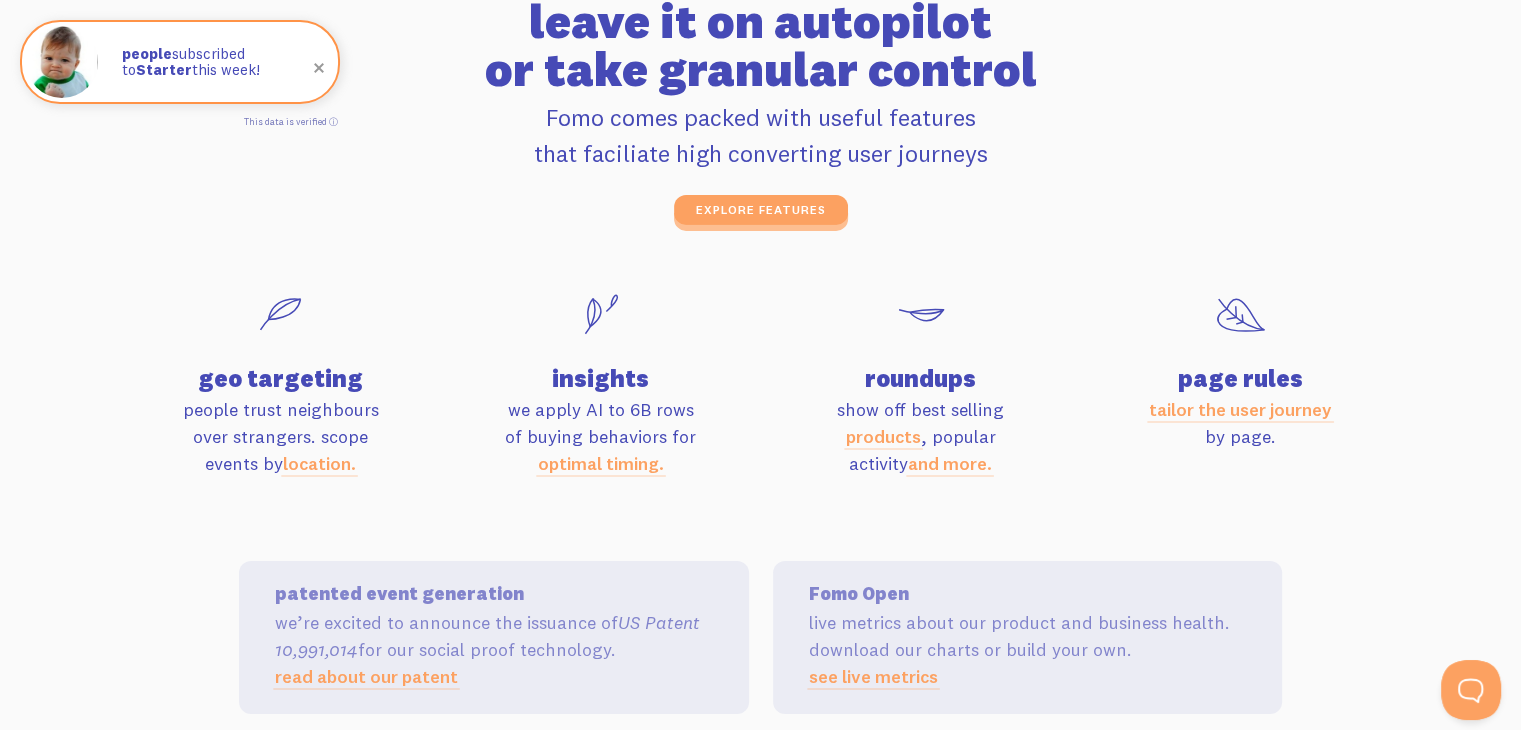 click at bounding box center (921, 317) 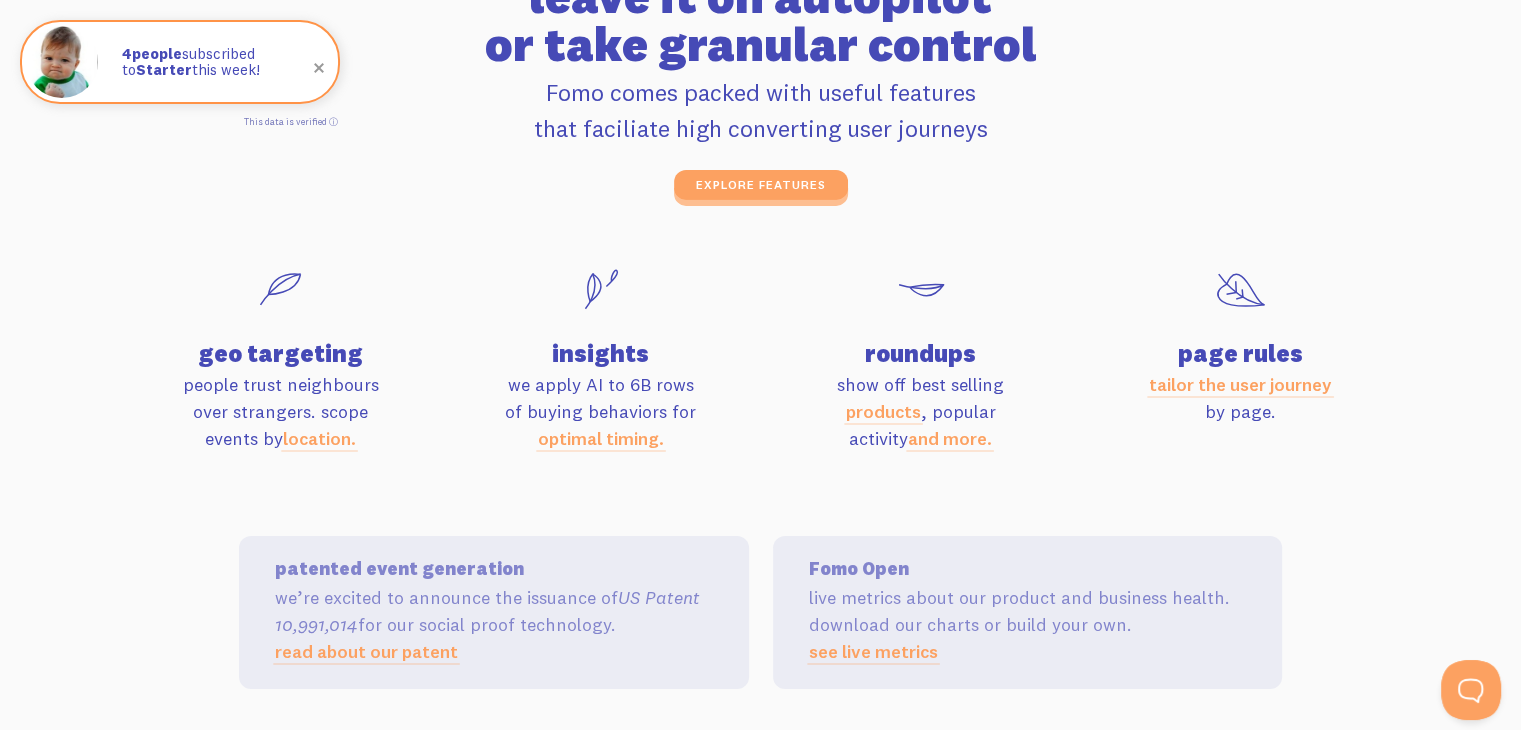 scroll, scrollTop: 6542, scrollLeft: 0, axis: vertical 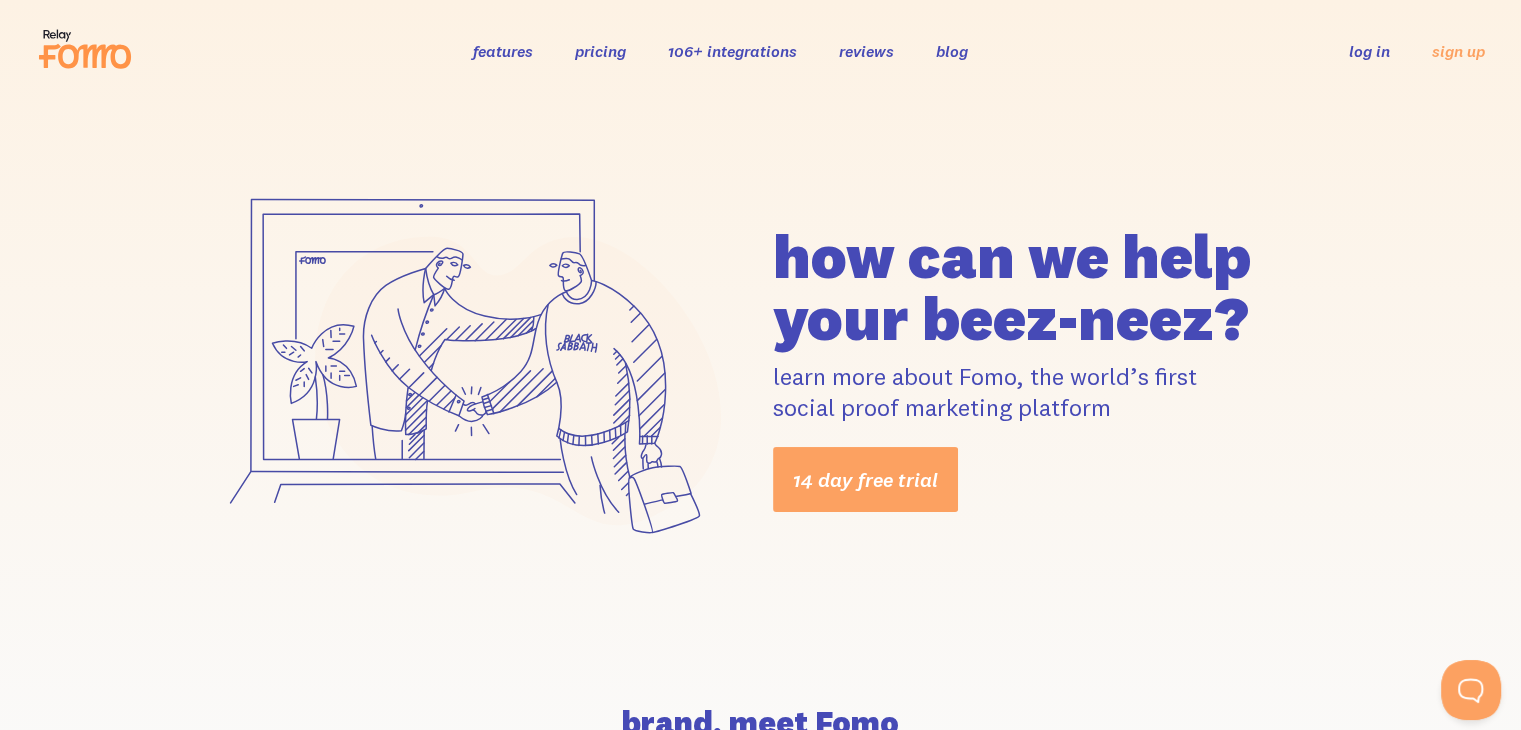 click on "how can we help
your beez-neez?
learn more about Fomo, the world’s first
social proof marketing platform
14 day free trial" at bounding box center (760, 368) 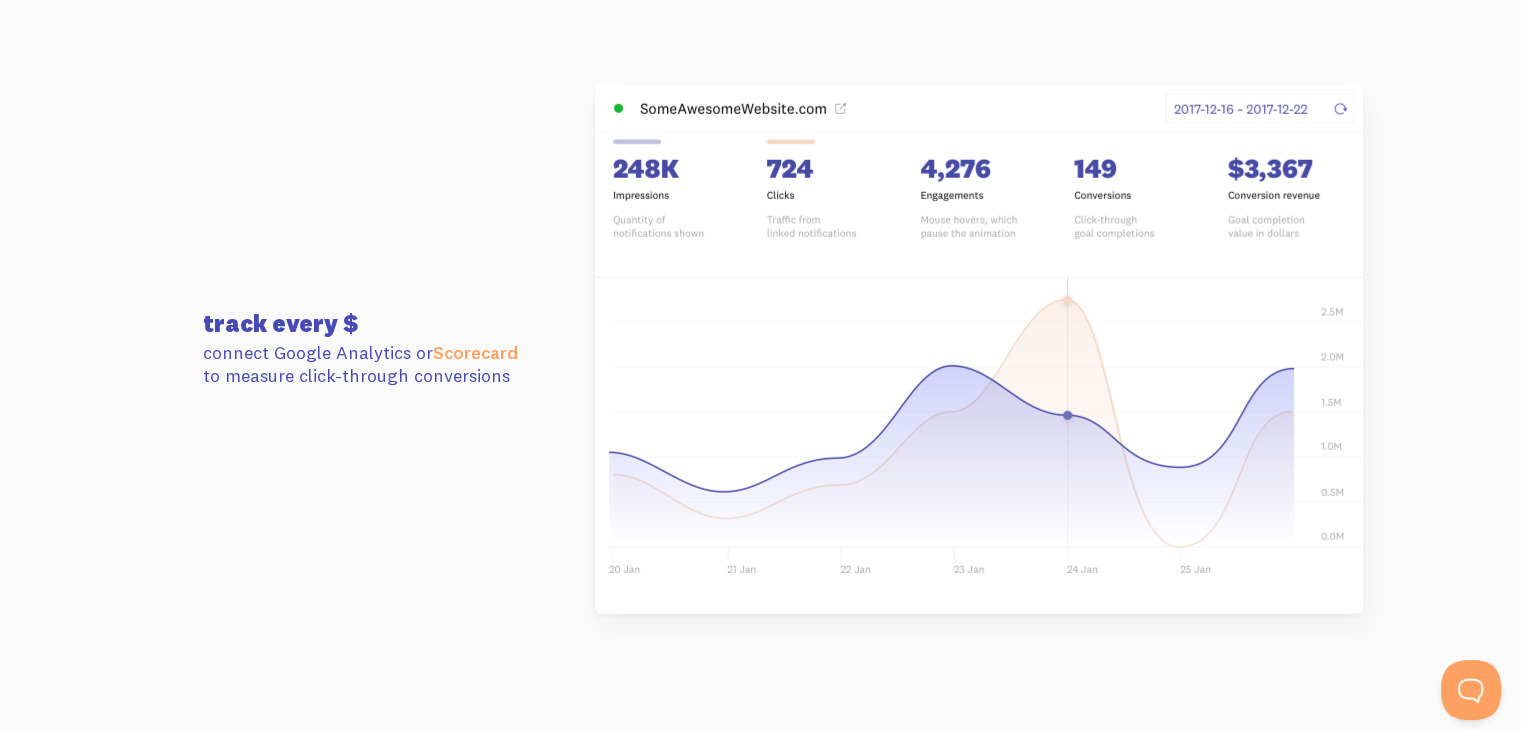 scroll, scrollTop: 5355, scrollLeft: 0, axis: vertical 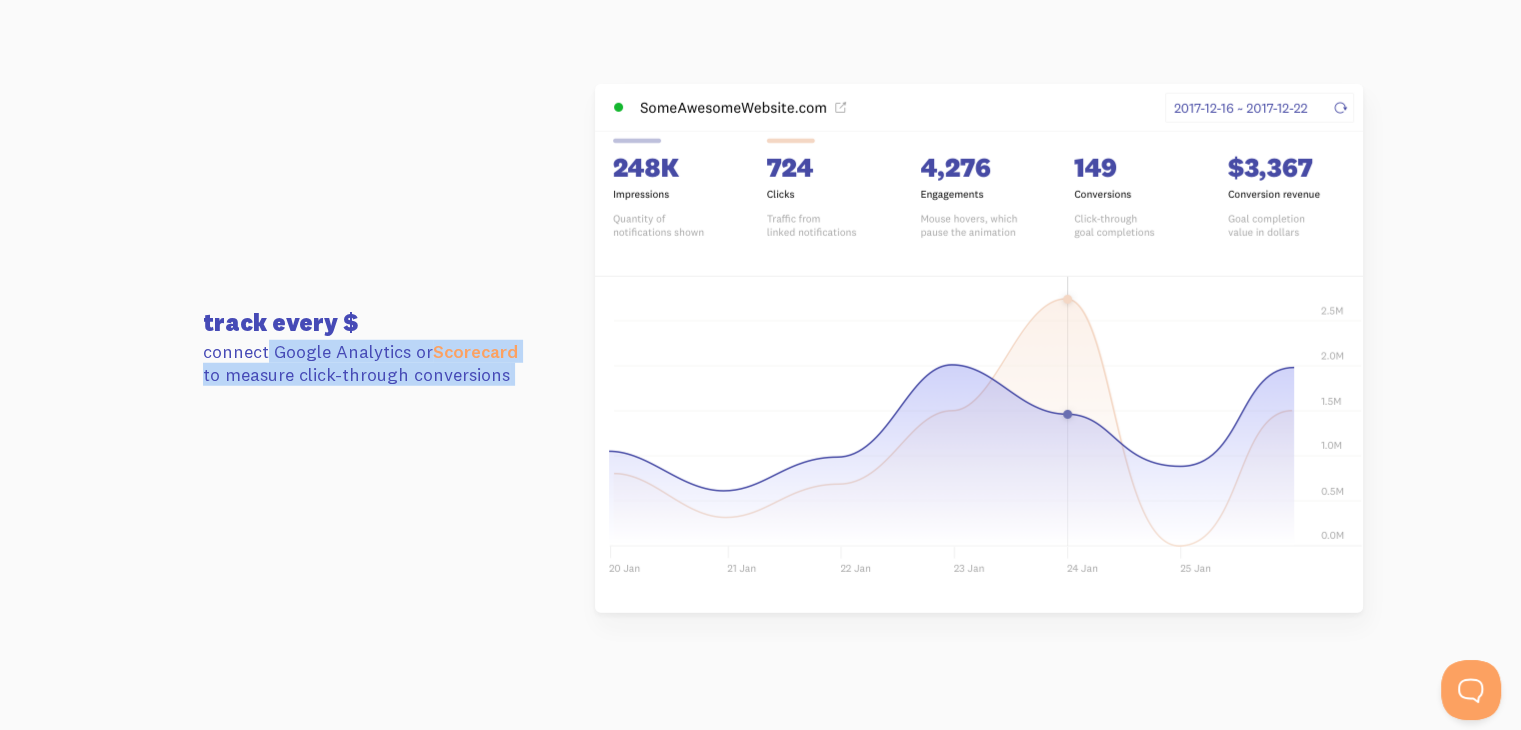 drag, startPoint x: 191, startPoint y: 344, endPoint x: 519, endPoint y: 546, distance: 385.21164 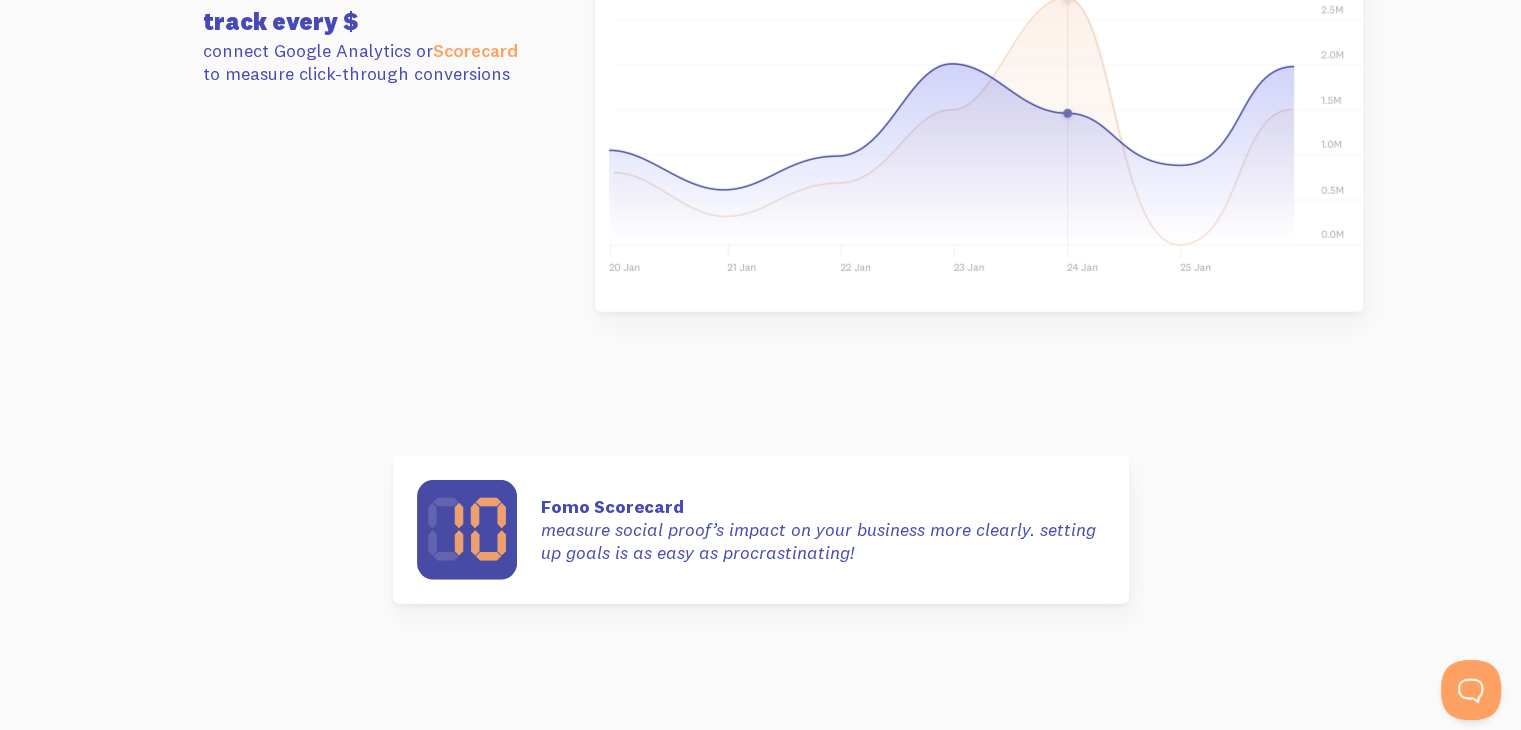scroll, scrollTop: 5630, scrollLeft: 0, axis: vertical 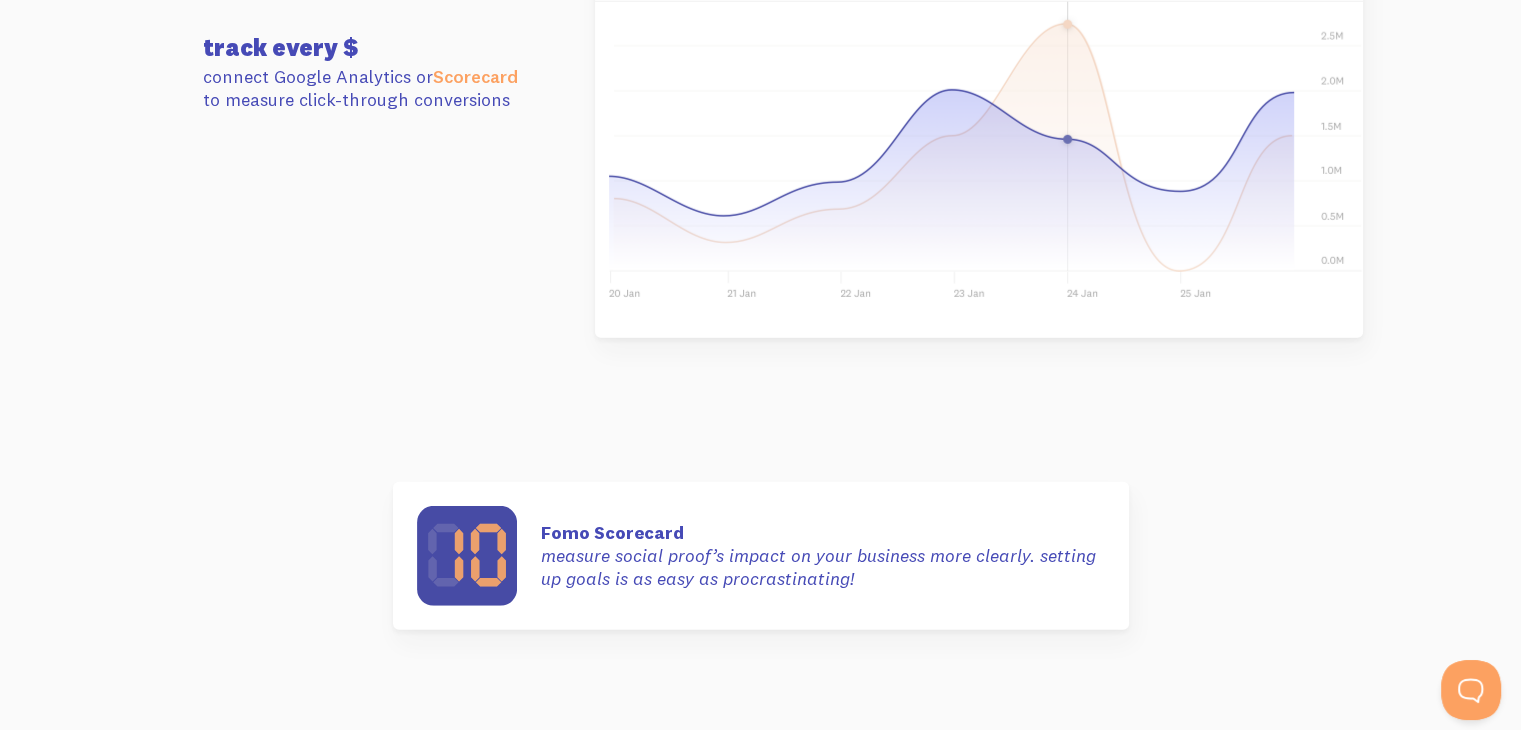 click on "Scorecard" at bounding box center (475, 76) 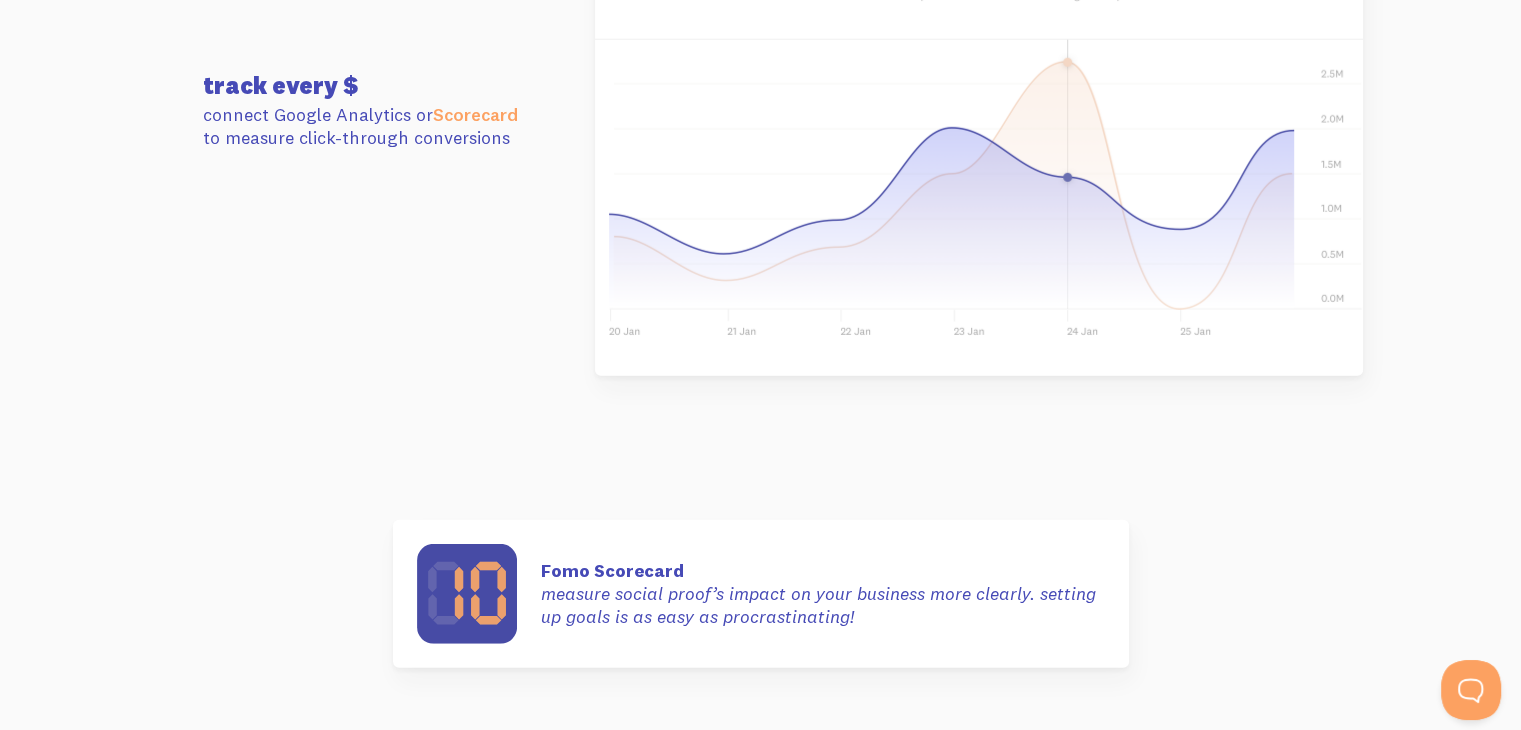 scroll, scrollTop: 5594, scrollLeft: 0, axis: vertical 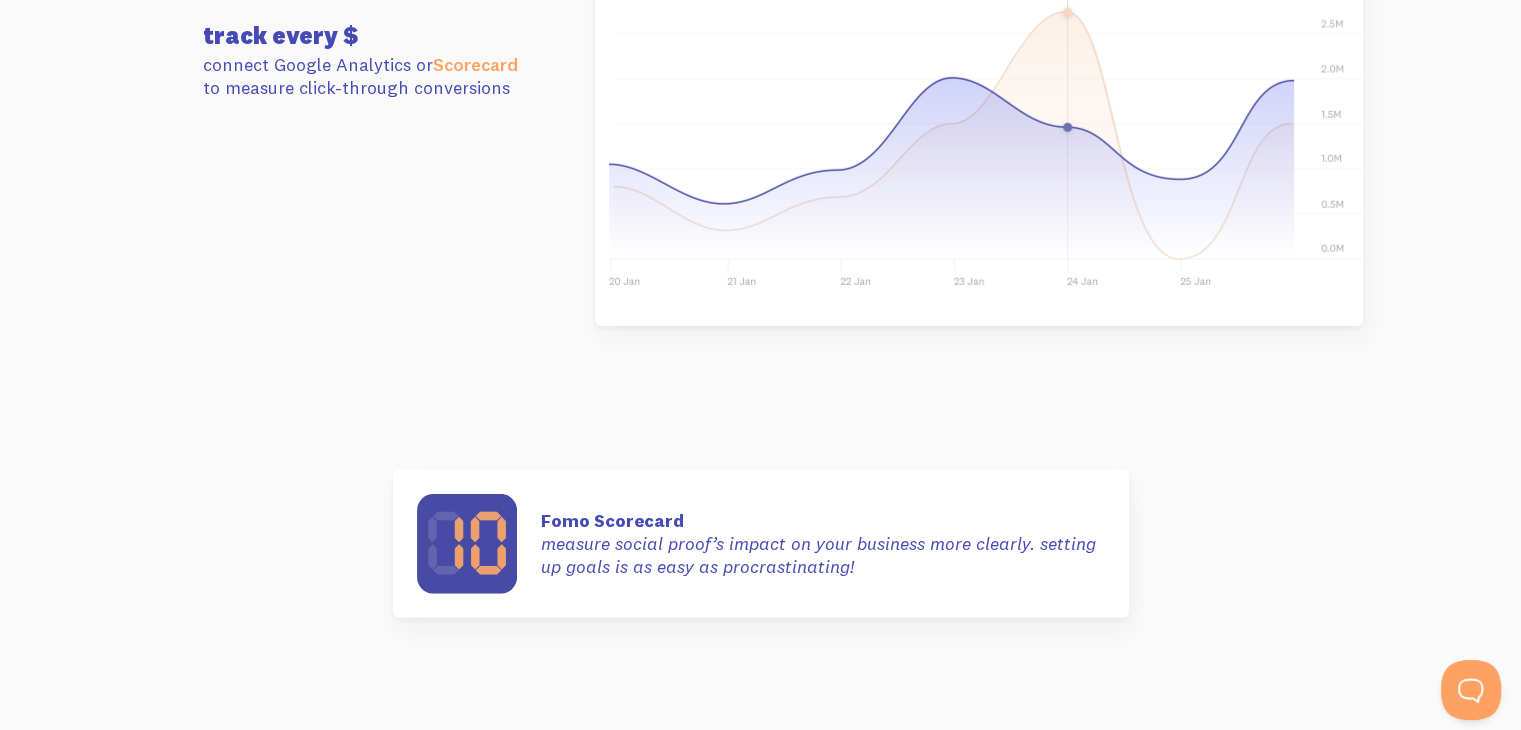 click on "connect Google Analytics or  Scorecard
to measure click-through conversions" at bounding box center [381, 76] 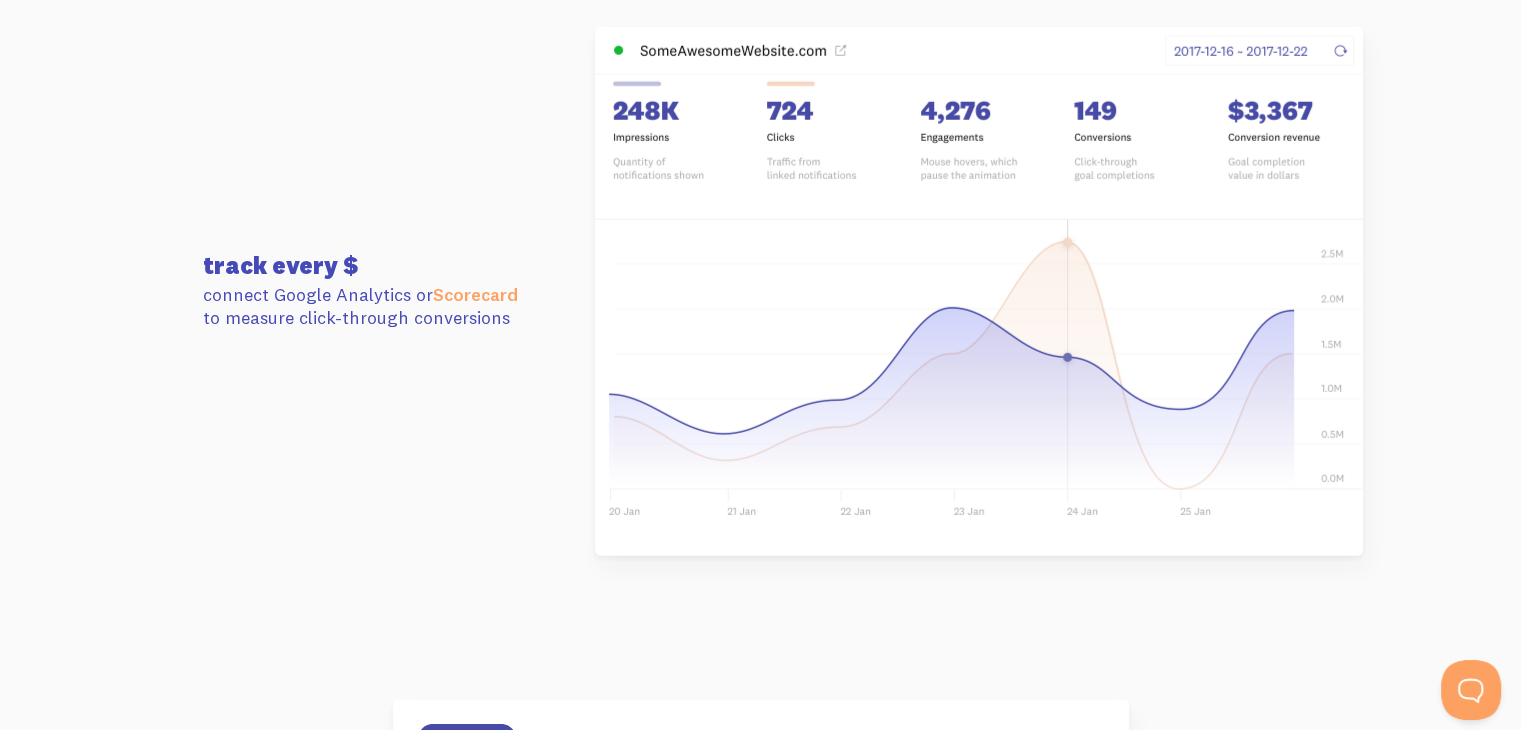 scroll, scrollTop: 5414, scrollLeft: 0, axis: vertical 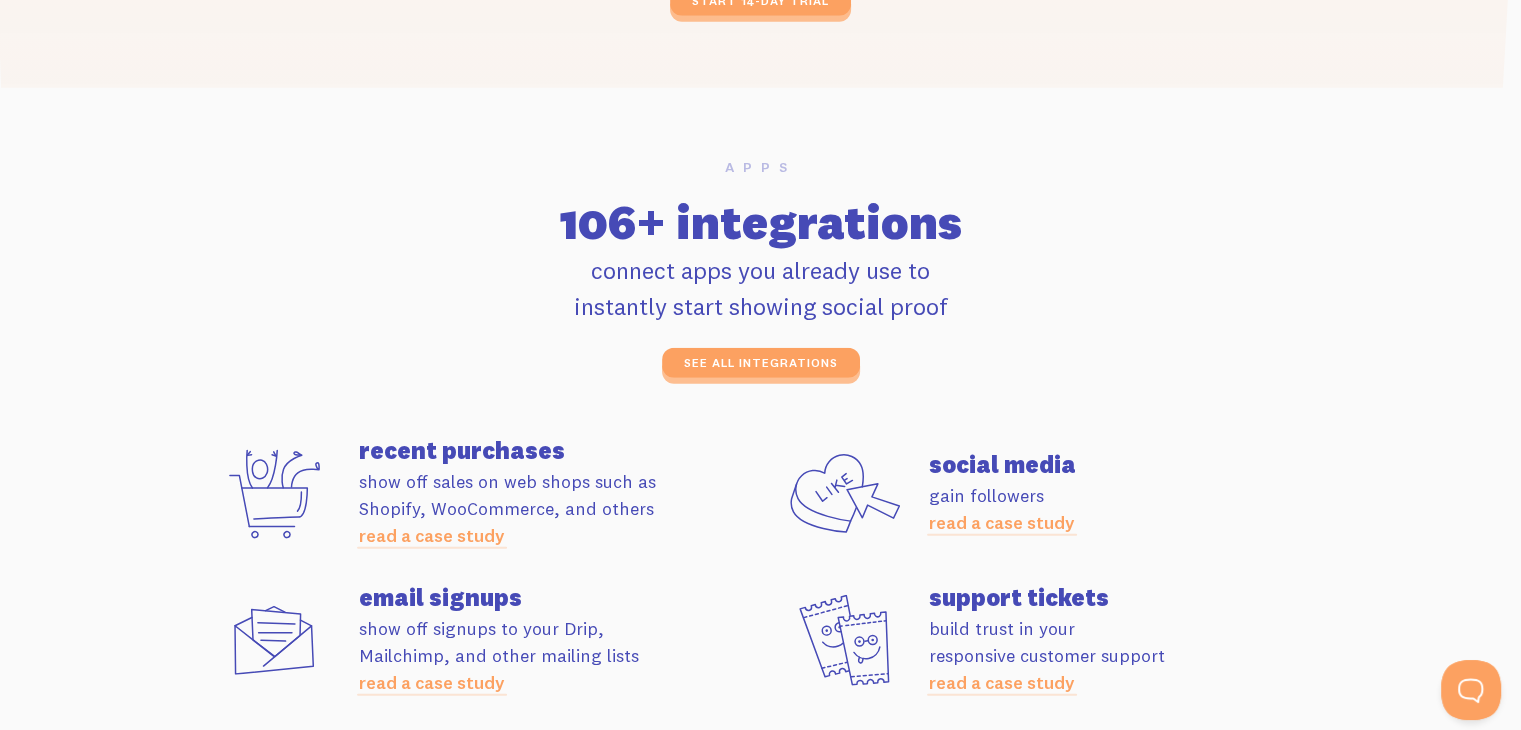 click on "connect apps you already use to
instantly start showing social proof" at bounding box center [761, 288] 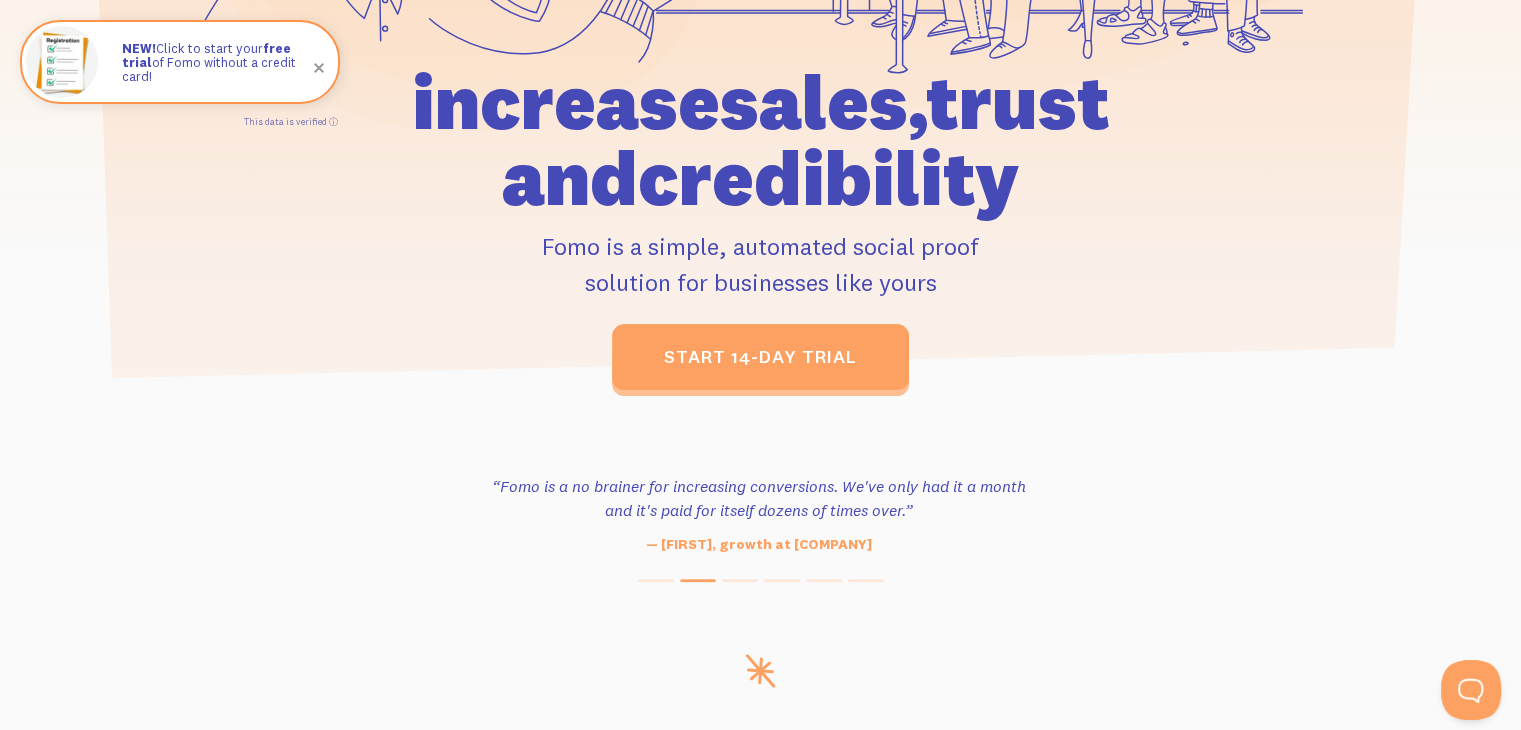 scroll, scrollTop: 0, scrollLeft: 0, axis: both 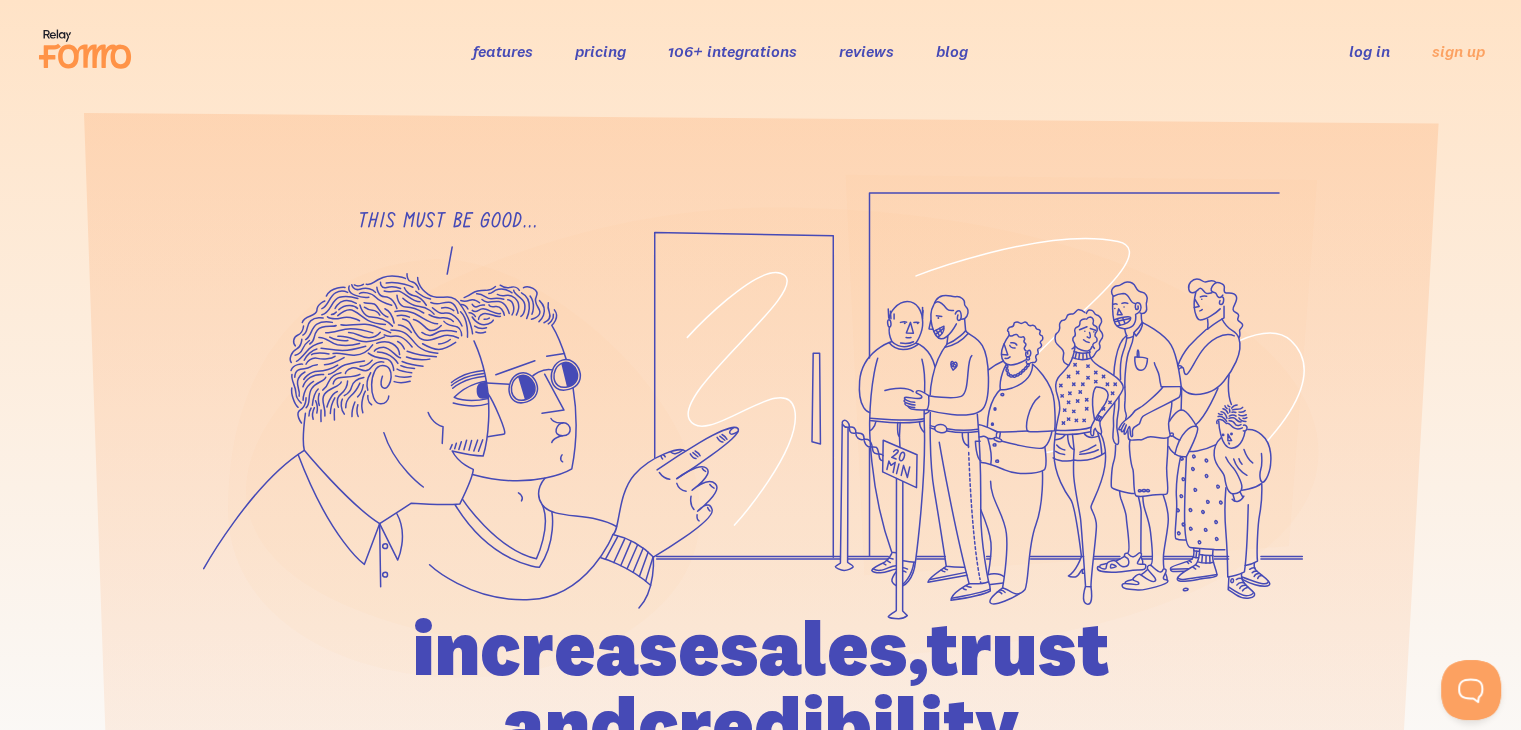 click on "features" at bounding box center [503, 51] 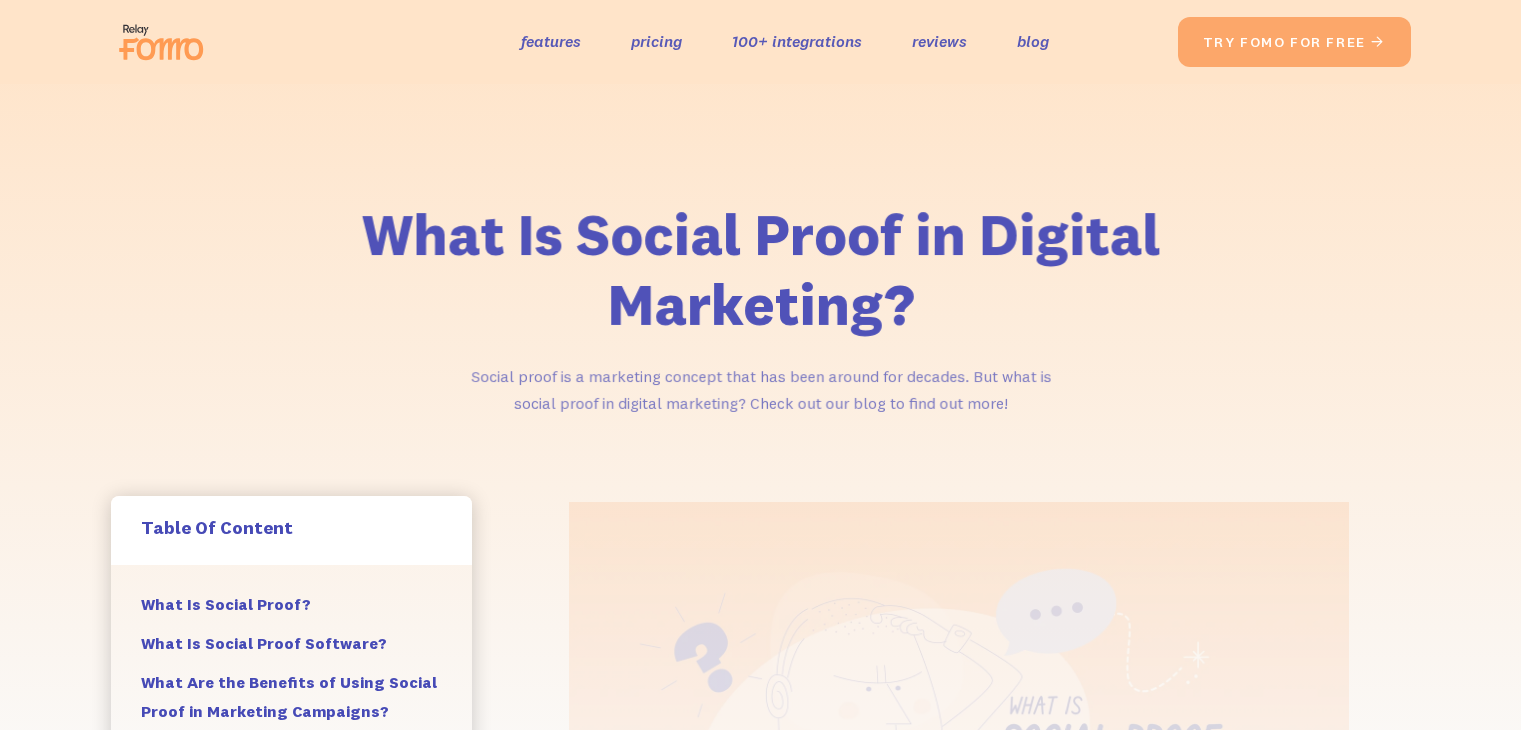 scroll, scrollTop: 0, scrollLeft: 0, axis: both 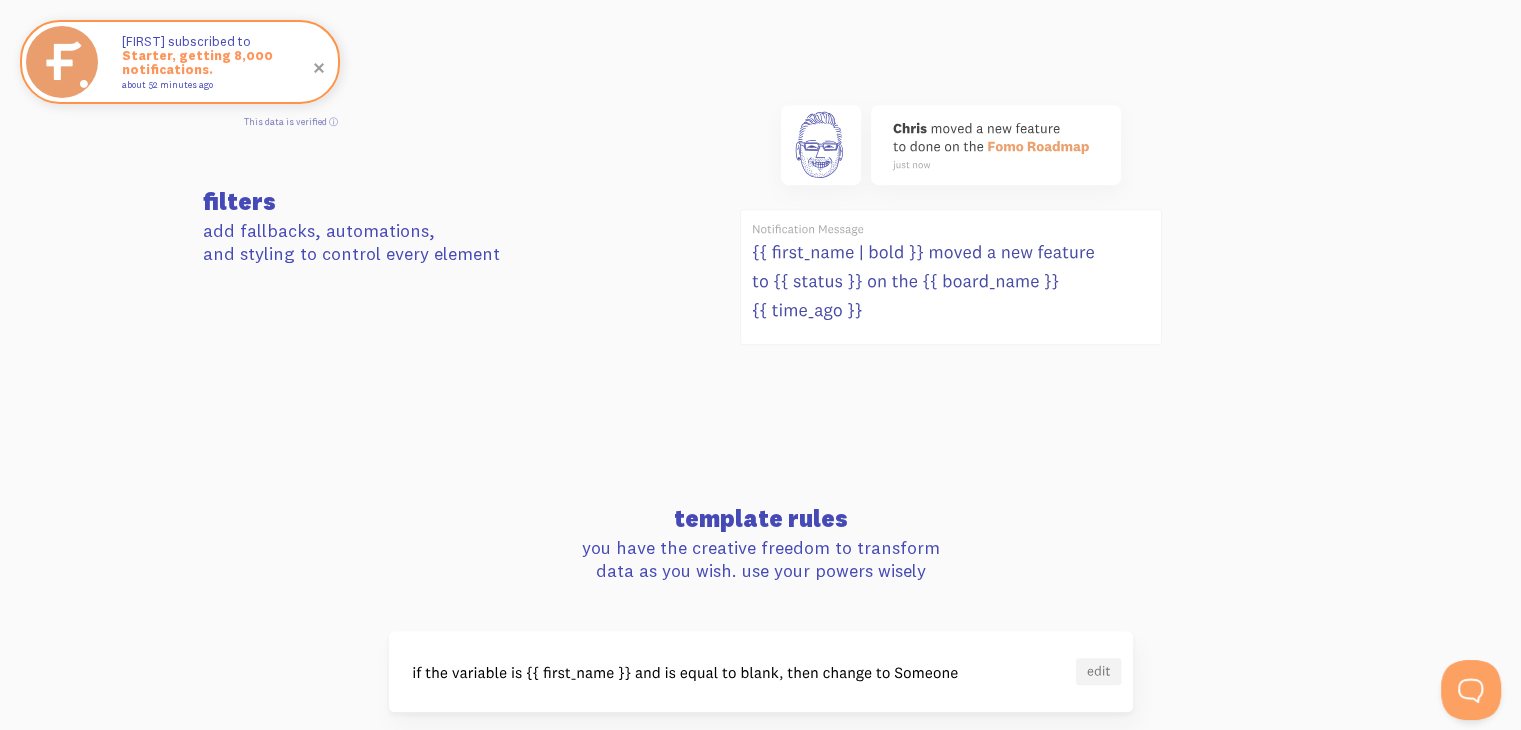 click at bounding box center (319, 68) 